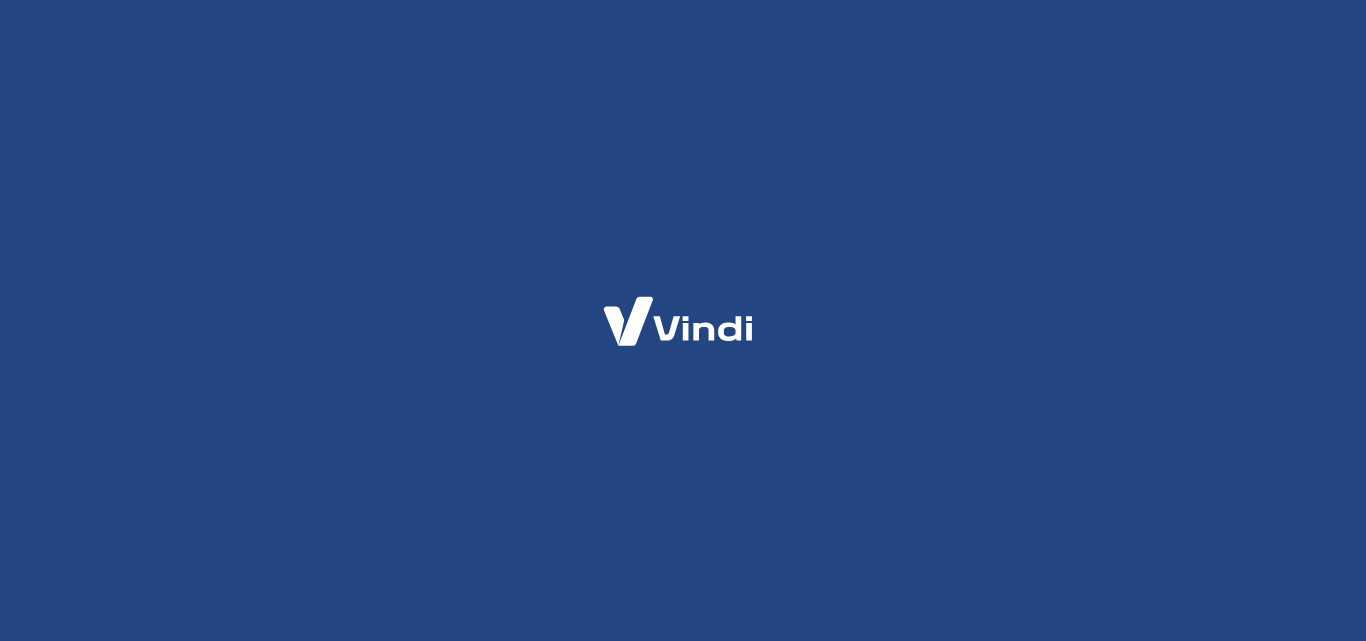 scroll, scrollTop: 0, scrollLeft: 0, axis: both 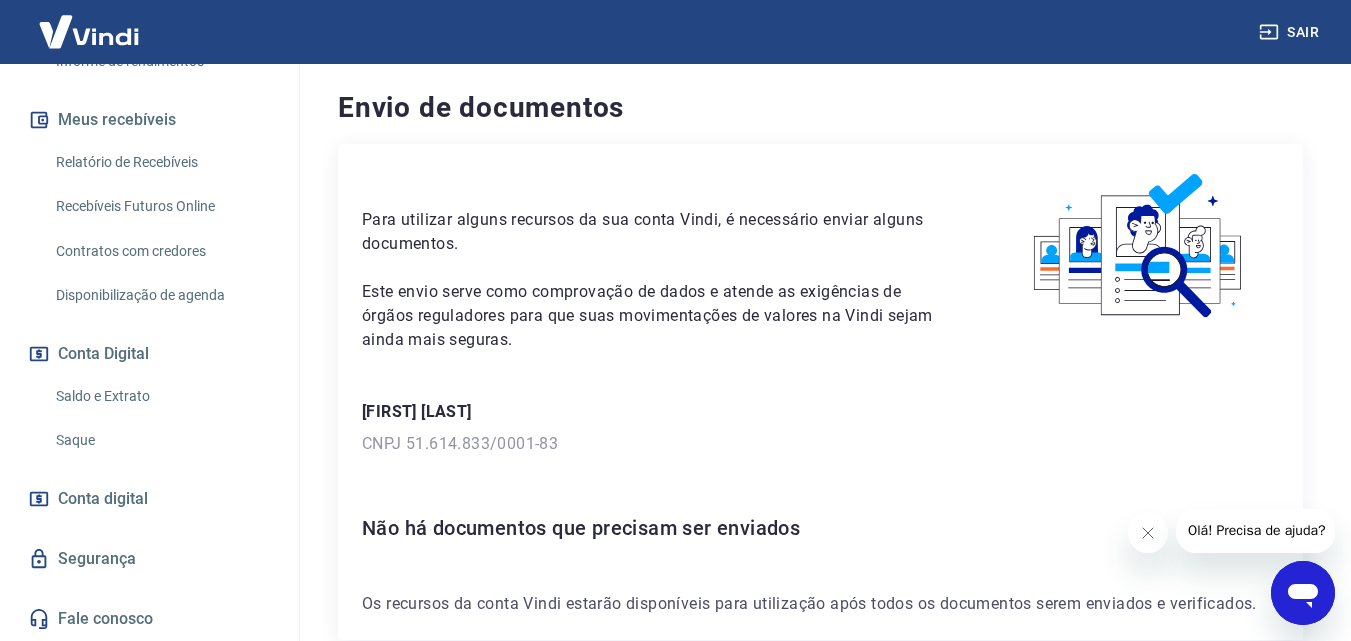 click 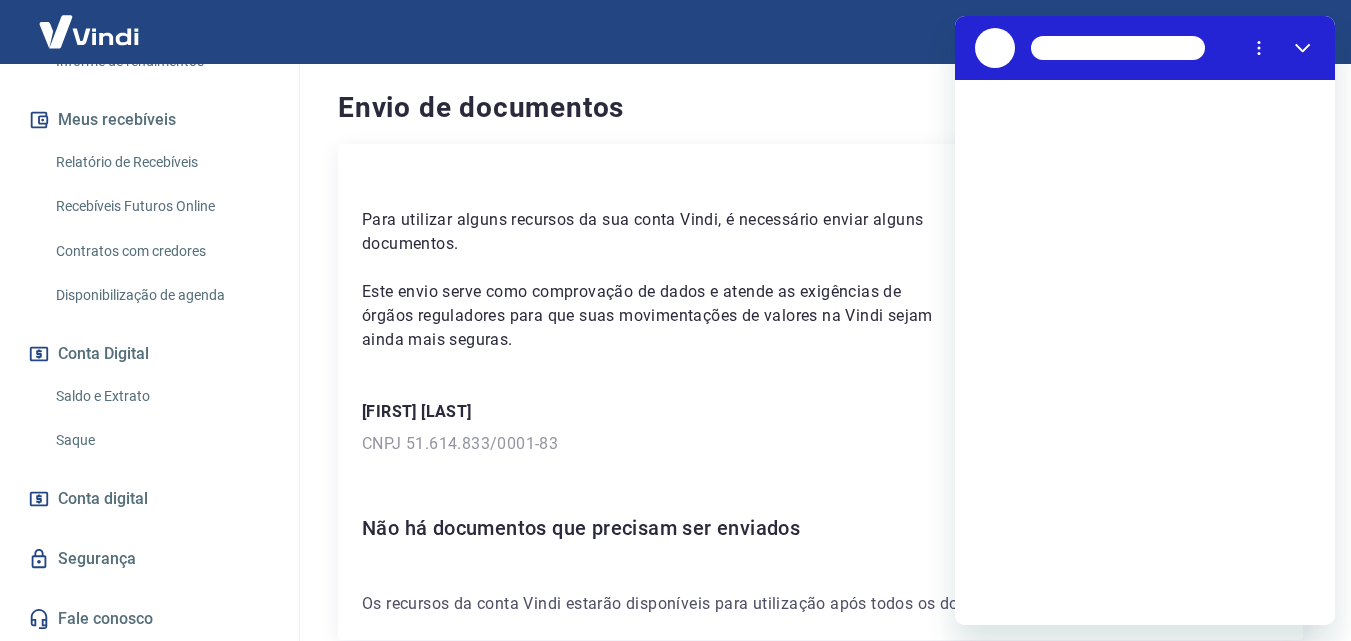 scroll, scrollTop: 0, scrollLeft: 0, axis: both 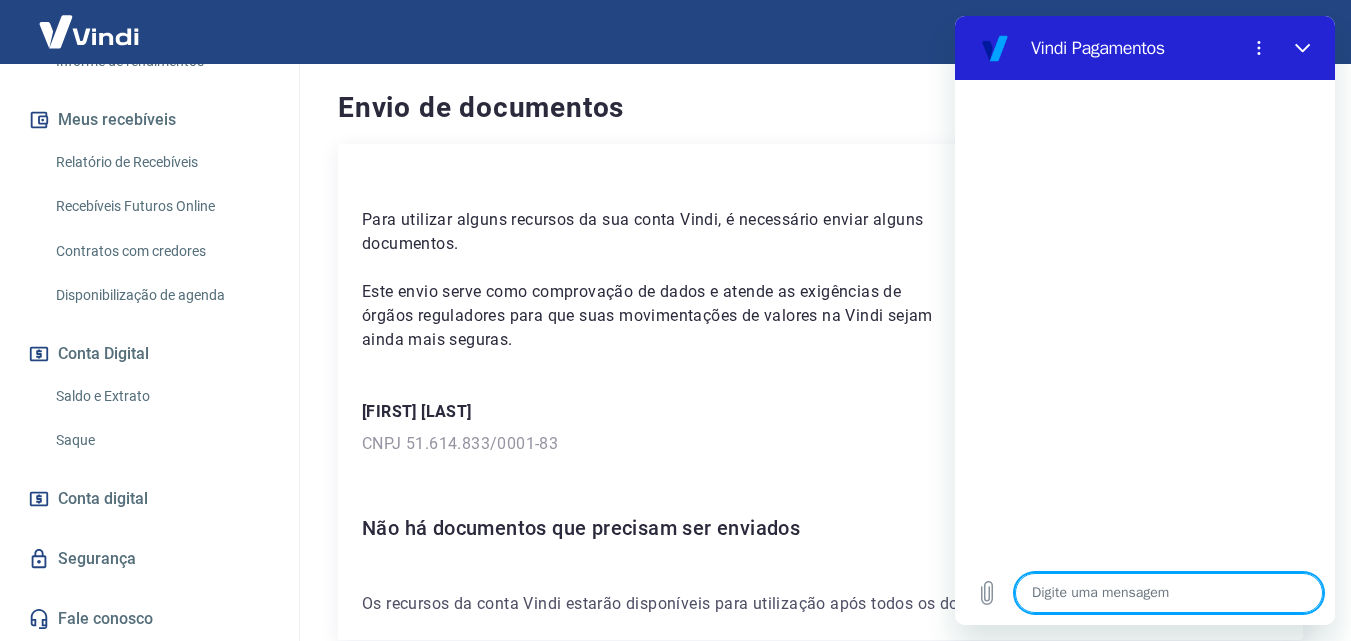click at bounding box center (1169, 593) 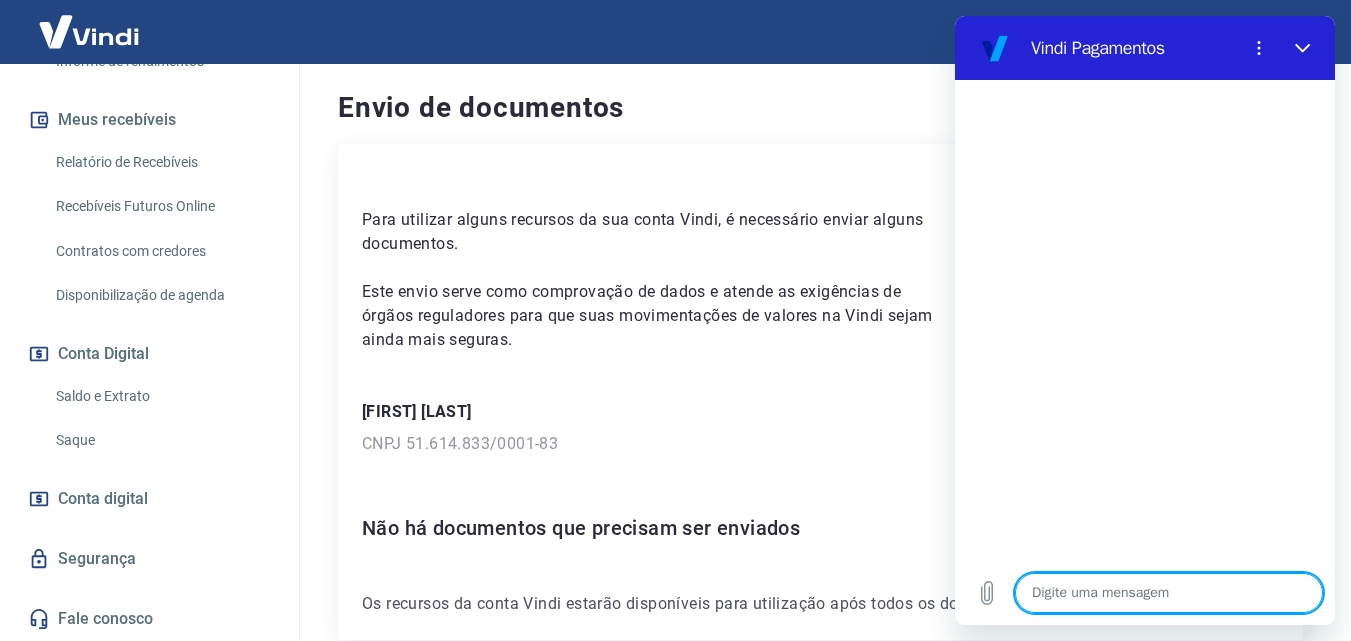 type on "B" 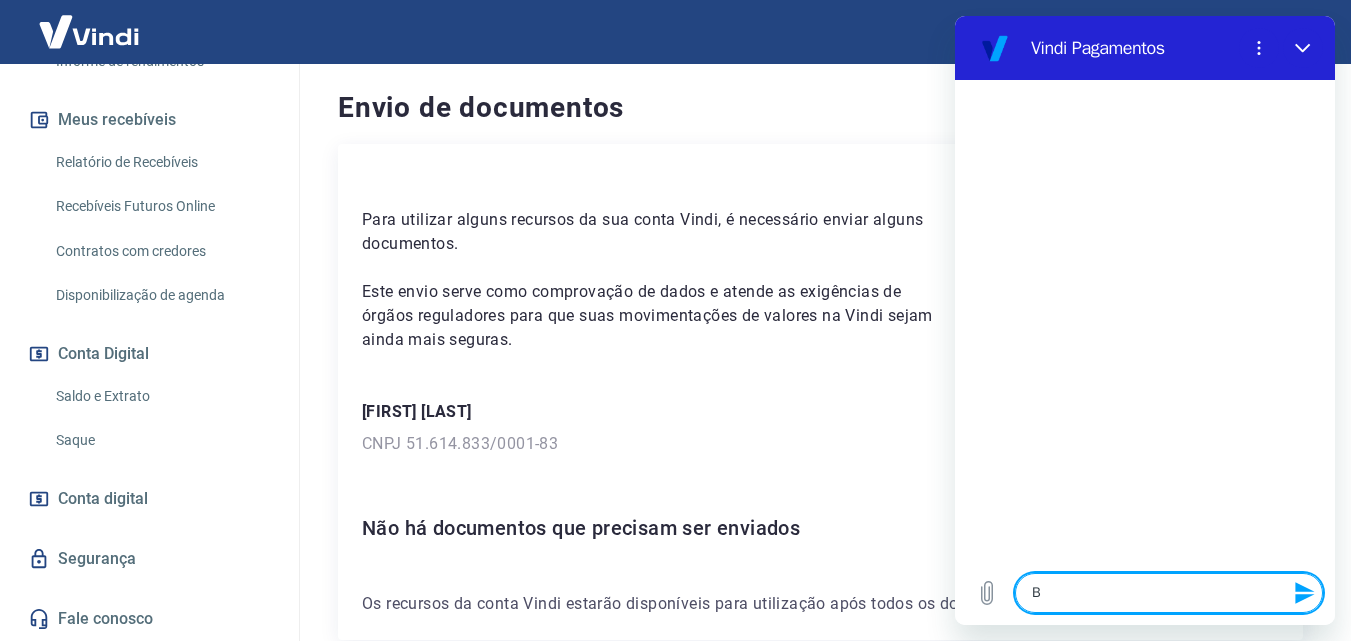 type on "BO" 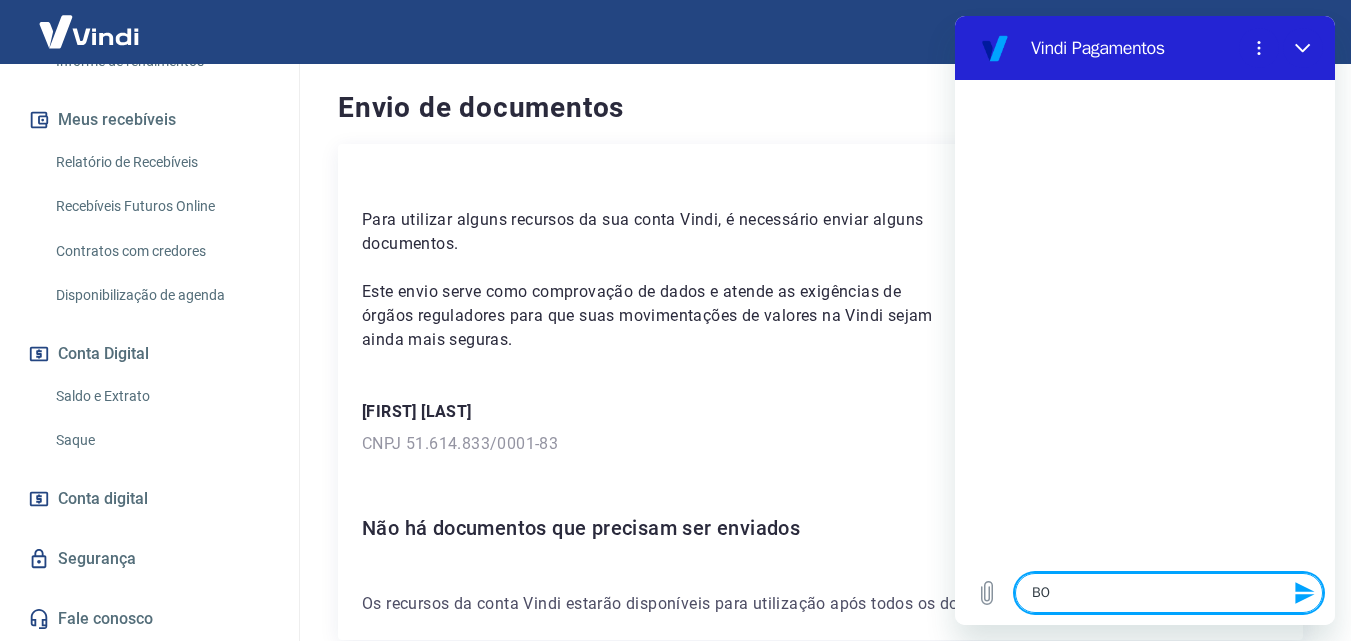 type on "BOM" 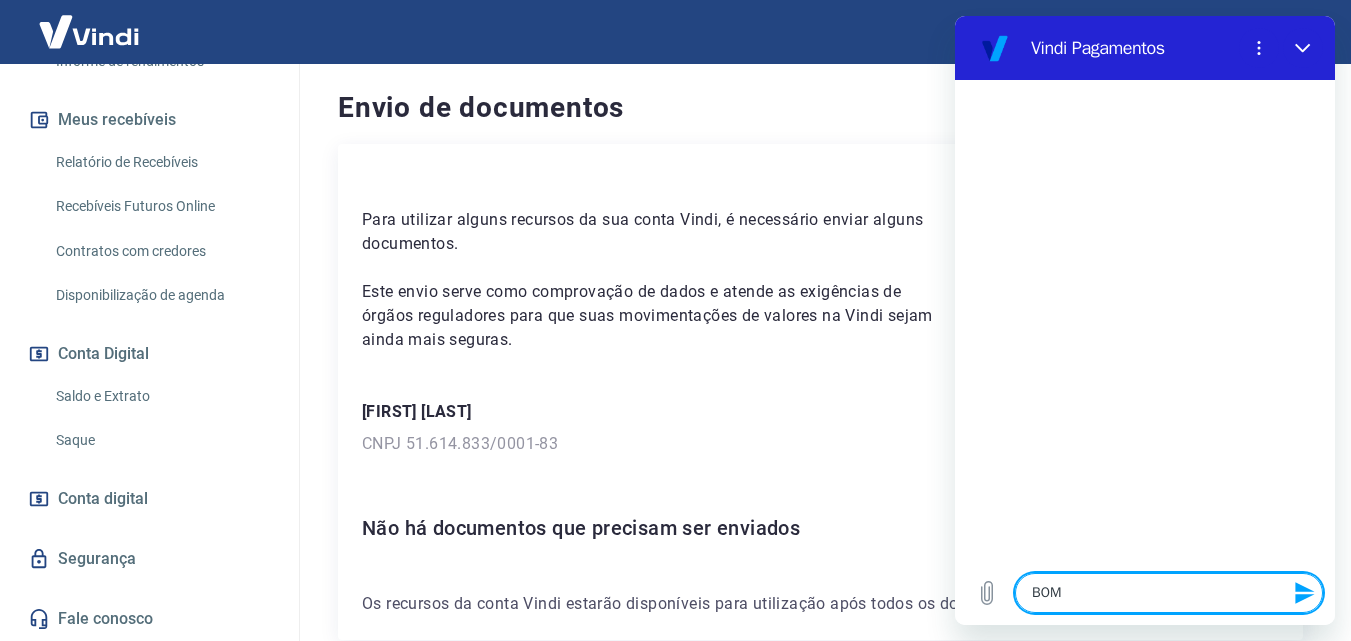 type on "BOM" 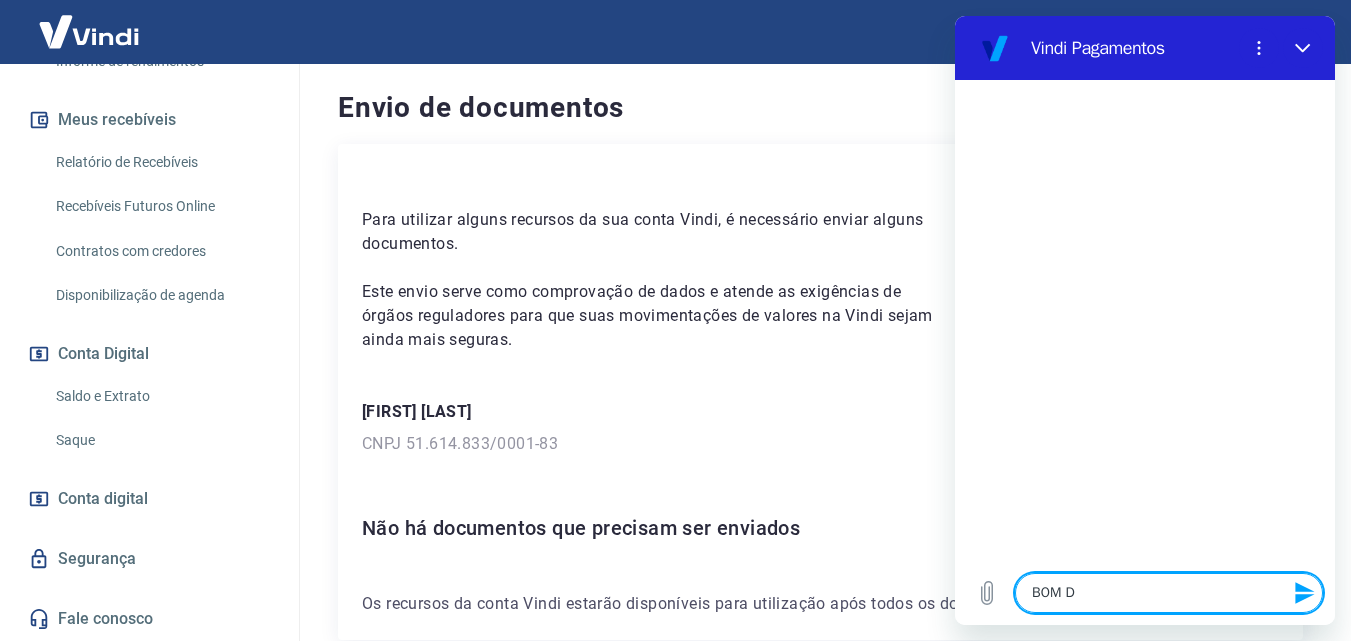 type on "BOM DI" 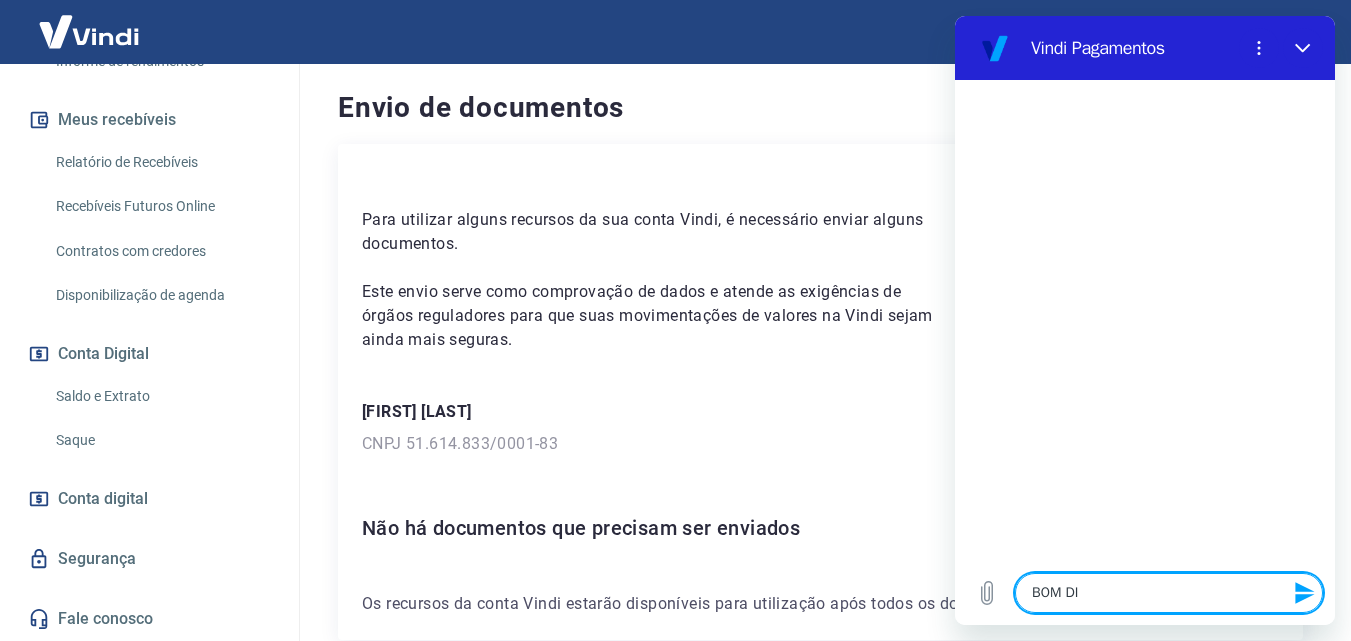 type on "BOM DIA" 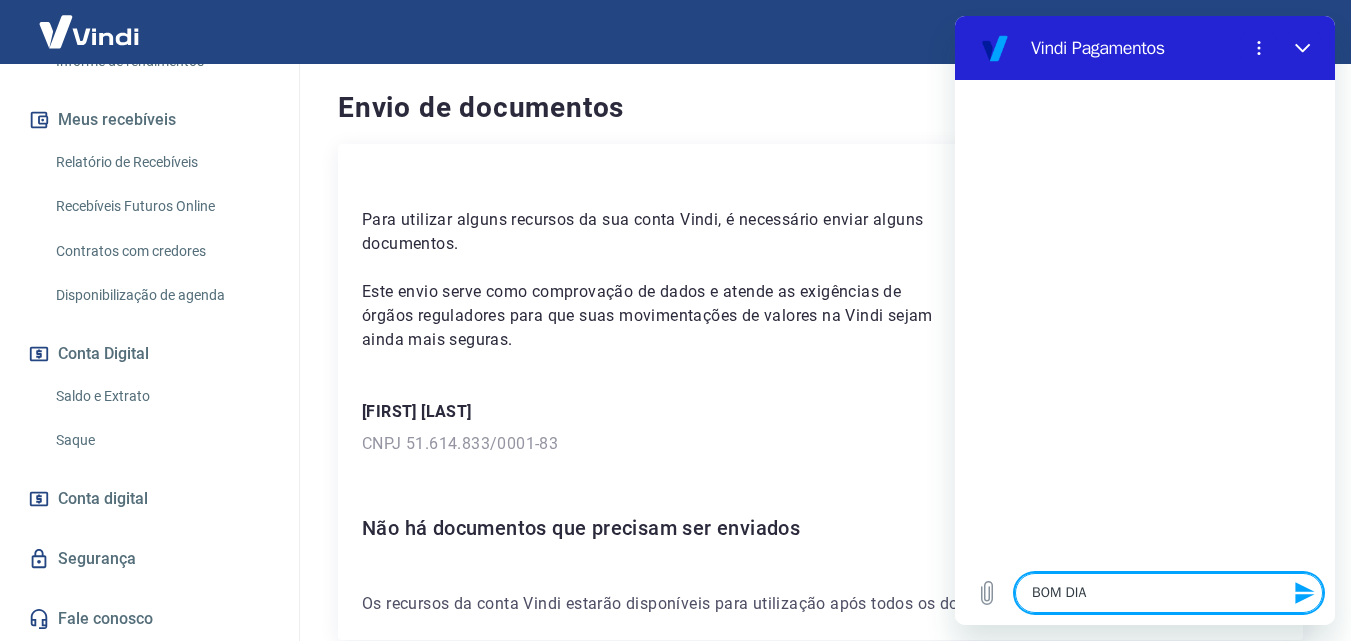 type 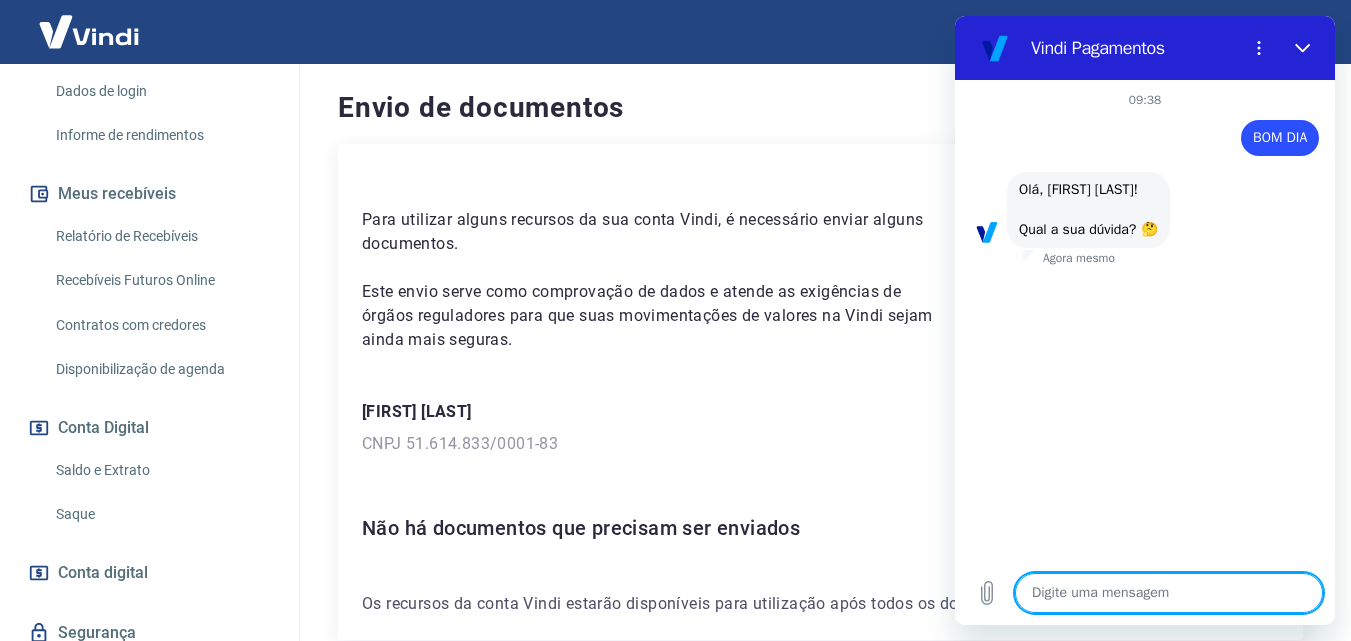 scroll, scrollTop: 400, scrollLeft: 0, axis: vertical 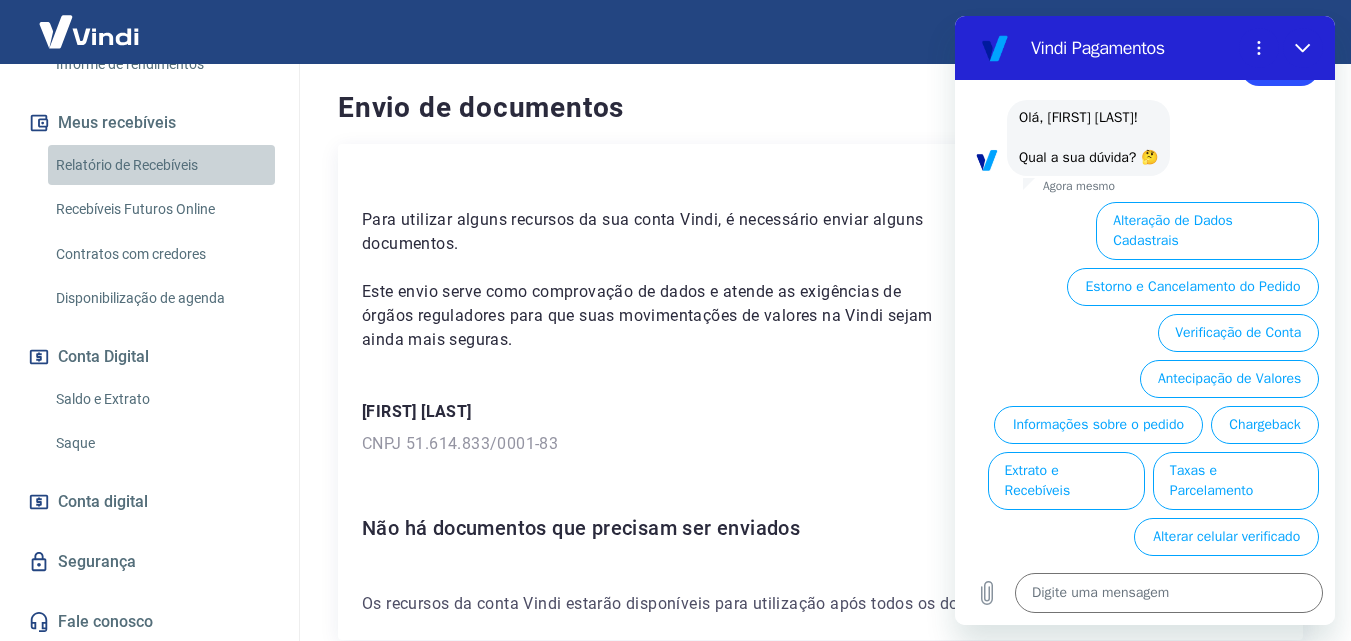 click on "Relatório de Recebíveis" at bounding box center [161, 165] 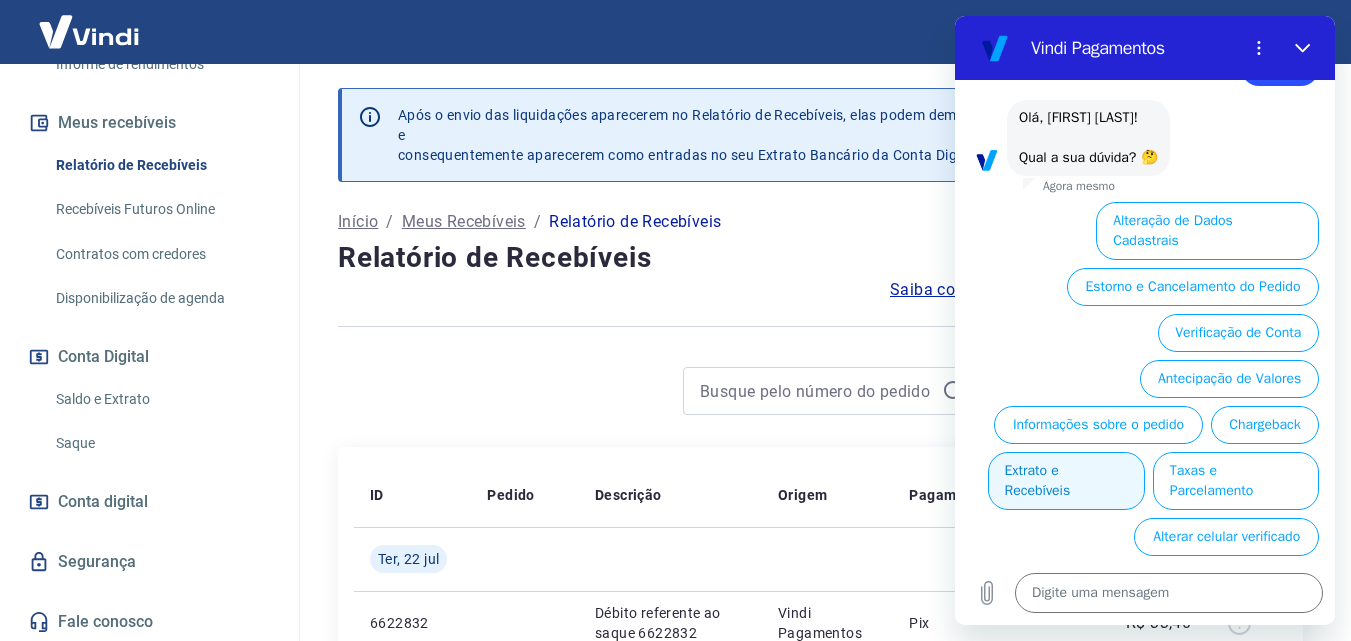click on "Extrato e Recebíveis" at bounding box center [1066, 481] 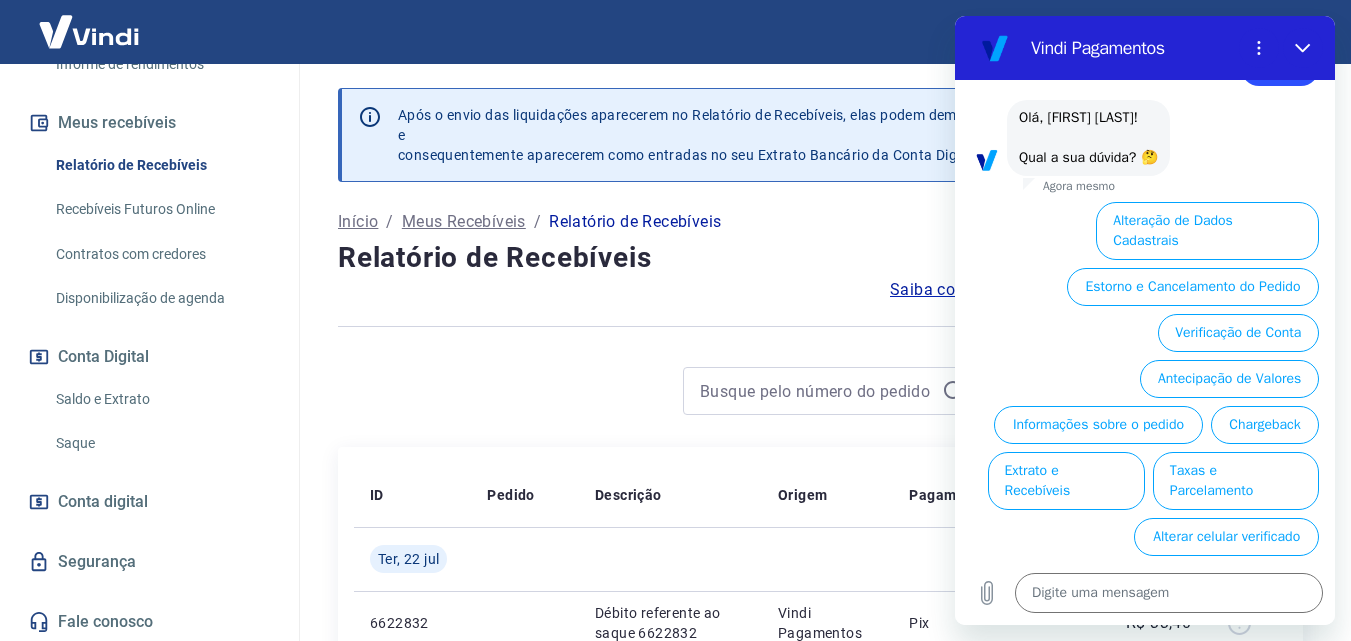 scroll, scrollTop: 0, scrollLeft: 0, axis: both 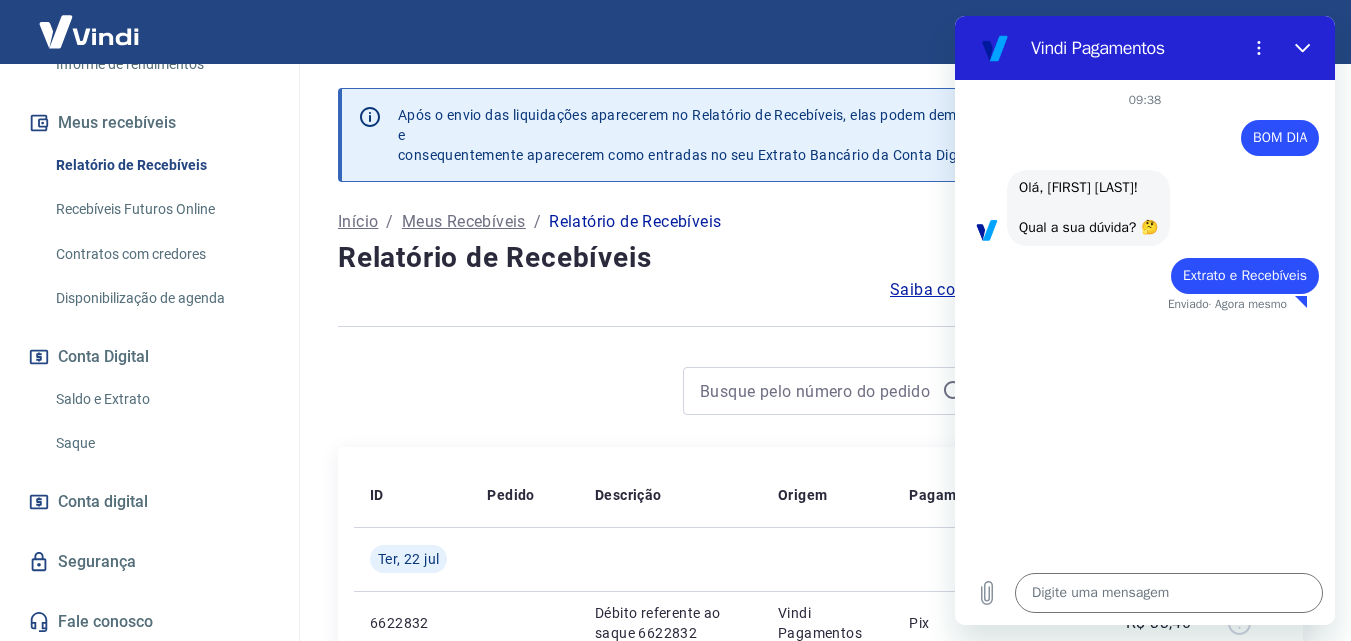 click at bounding box center [820, 326] 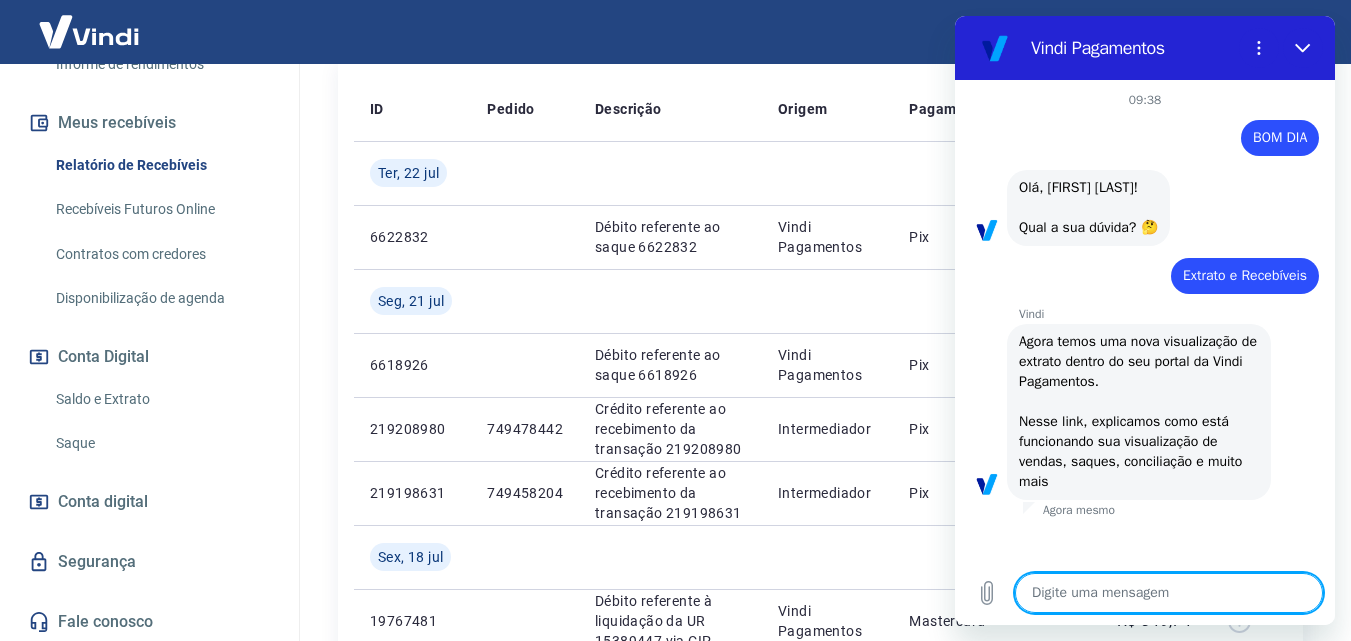 scroll, scrollTop: 400, scrollLeft: 0, axis: vertical 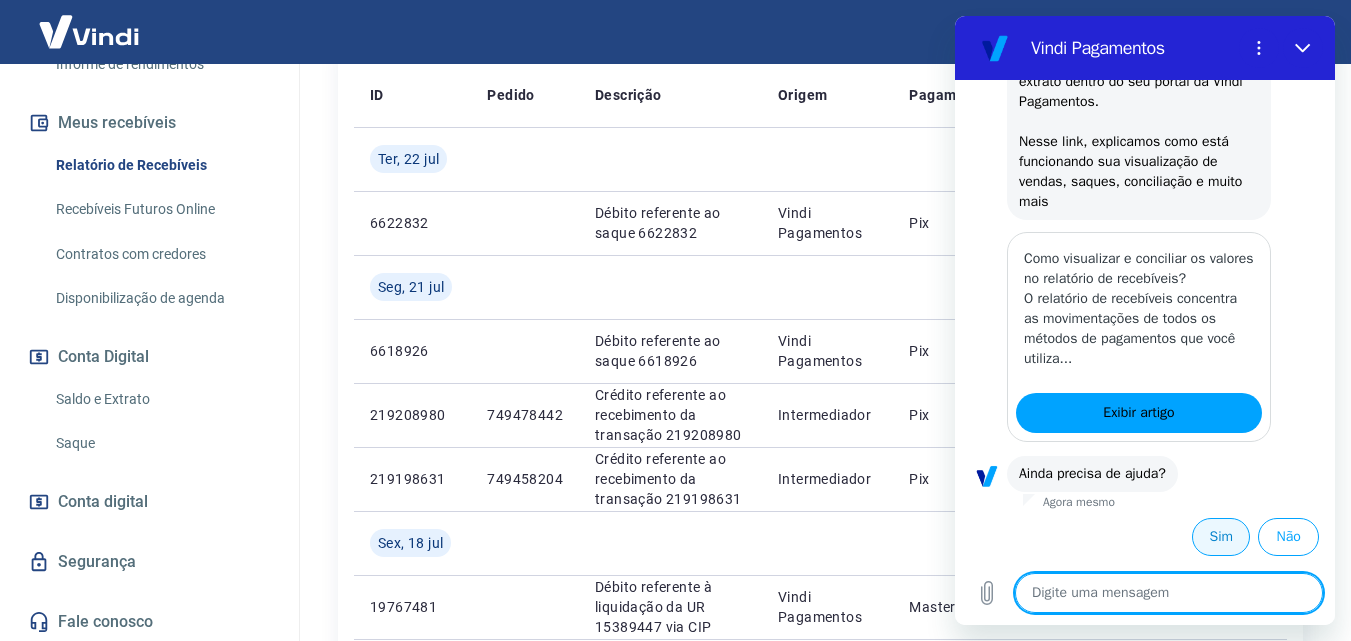 click on "Sim" at bounding box center (1221, 537) 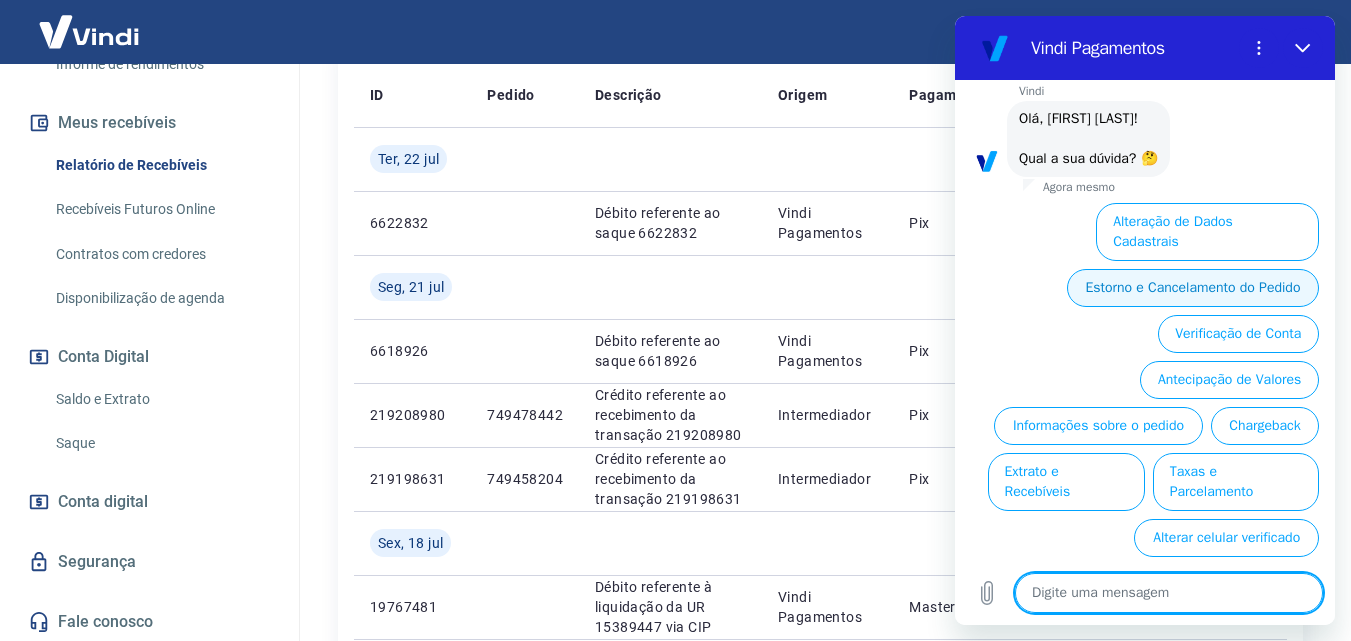 scroll, scrollTop: 776, scrollLeft: 0, axis: vertical 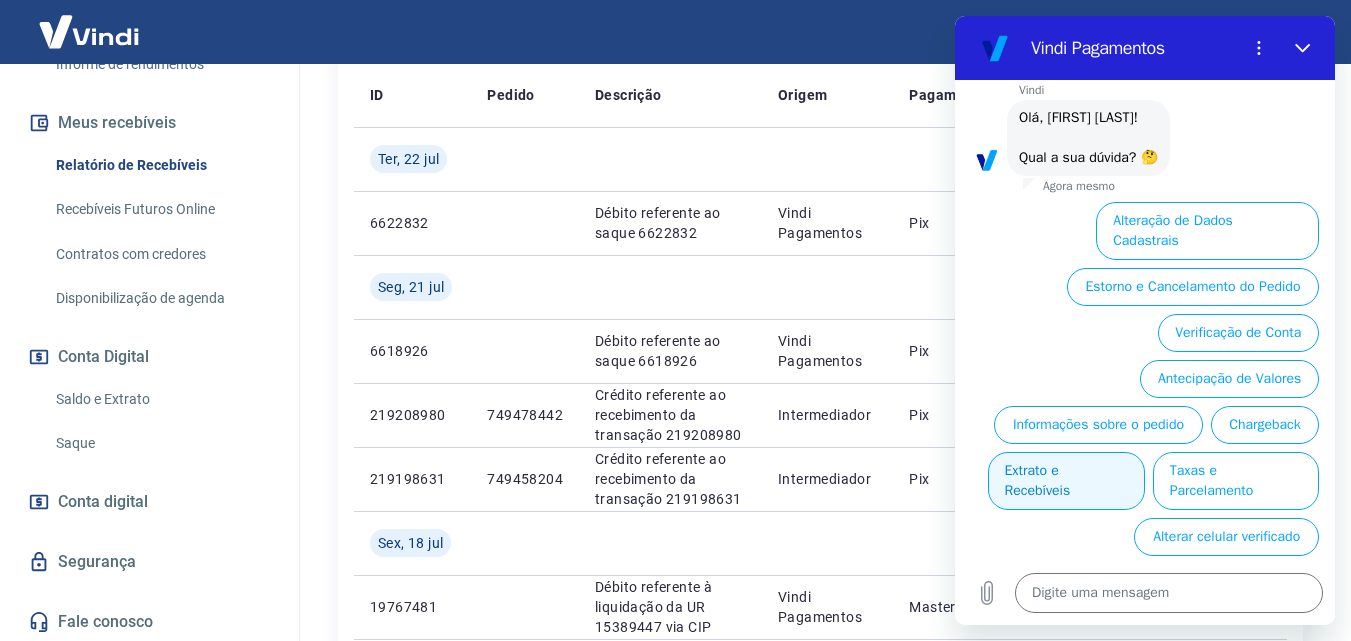 click on "Extrato e Recebíveis" at bounding box center (1066, 481) 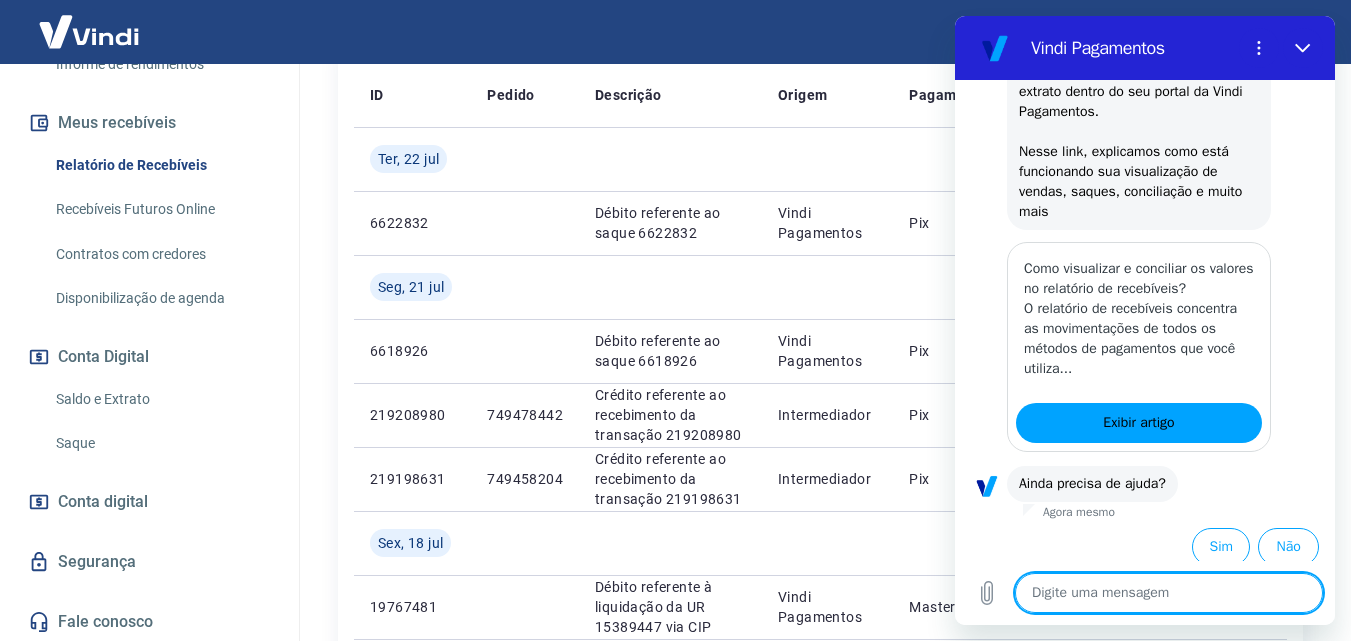 scroll, scrollTop: 1000, scrollLeft: 0, axis: vertical 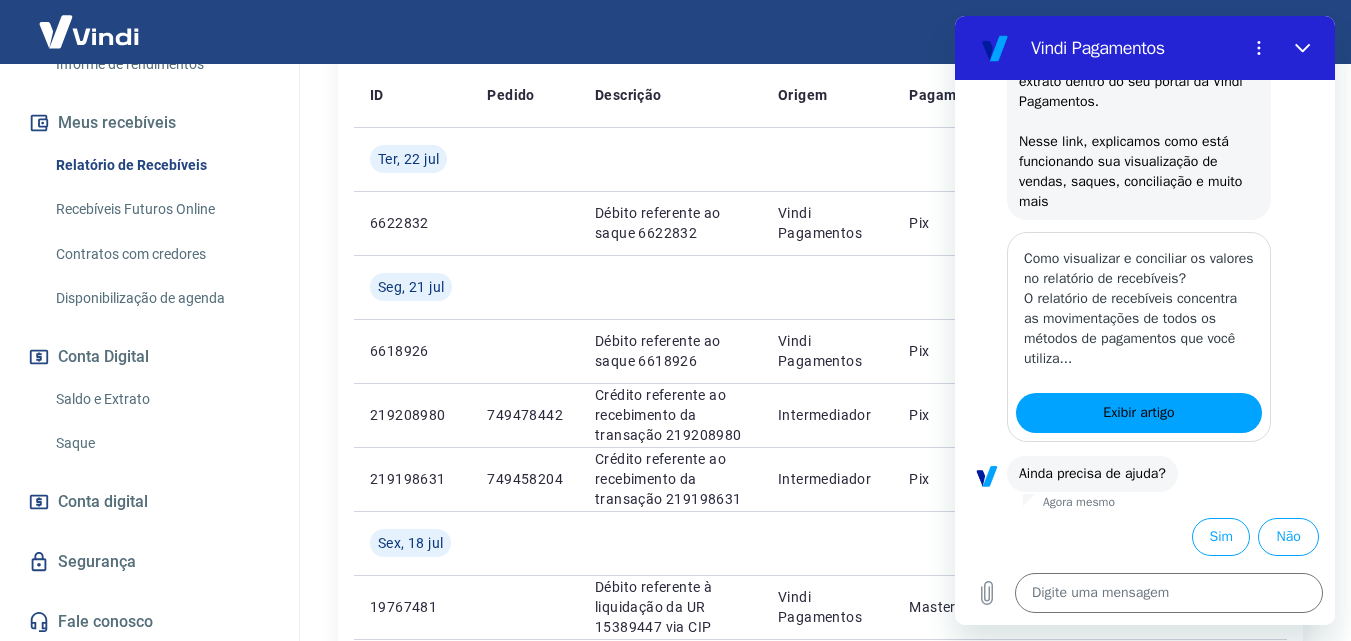 click on "Após o envio das liquidações aparecerem no Relatório de Recebíveis, elas podem demorar algumas horas para serem processadas e consequentemente aparecerem como entradas no seu Extrato Bancário da Conta Digital. Início / Meus Recebíveis / Relatório de Recebíveis Relatório de Recebíveis Saiba como funciona a programação dos recebimentos Saiba como funciona a programação dos recebimentos Filtros Exportar ID Pedido Descrição Origem Pagamento Parcelas Valor Líq. Tarifas Ter, 22 jul 6622832 Débito referente ao saque 6622832 Vindi Pagamentos Pix - -R$ 33,40 Seg, 21 jul 6618926 Débito referente ao saque 6618926 Vindi Pagamentos Pix - -R$ 88,40 219208980 749478442 Crédito referente ao recebimento da transação 219208980 Intermediador Pix 1/1 R$ 33,40 219198631 749458204 Crédito referente ao recebimento da transação 219198631 Intermediador Pix 1/1 R$ 88,40 Sex, 18 jul 19767481 Débito referente à liquidação da UR 15389447 via CIP Vindi Pagamentos Mastercard - -R$ 349,74 218538209 1/1" at bounding box center [820, 817] 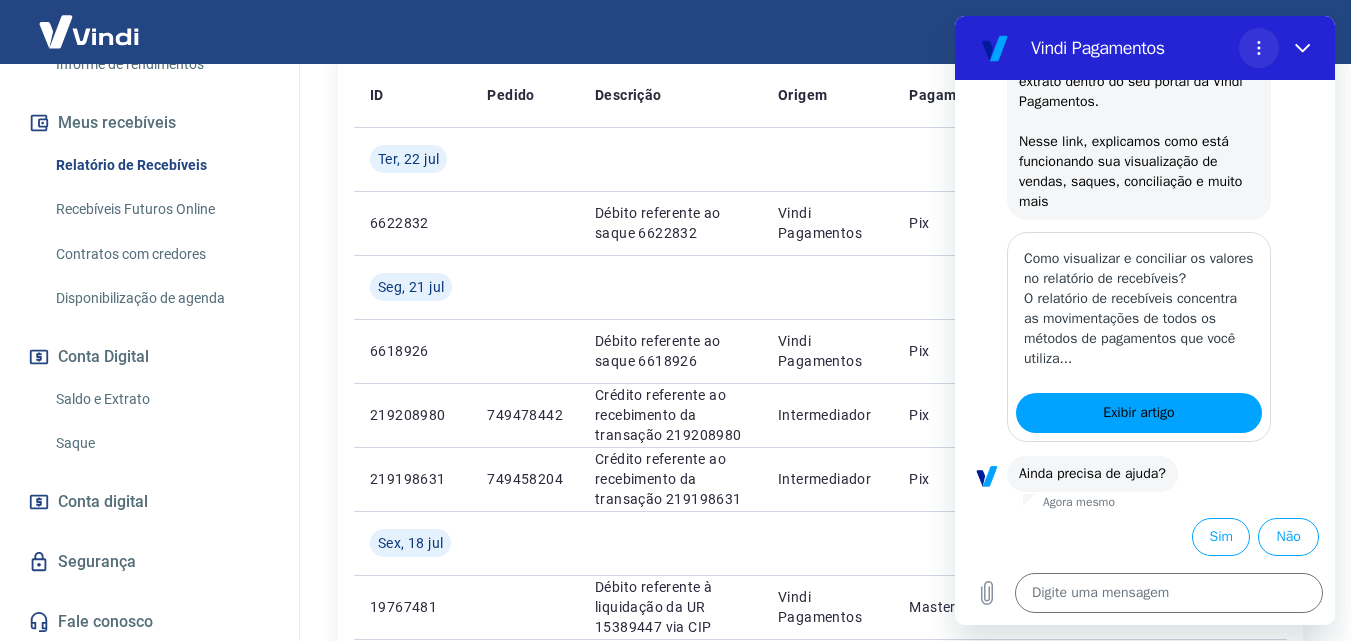 click 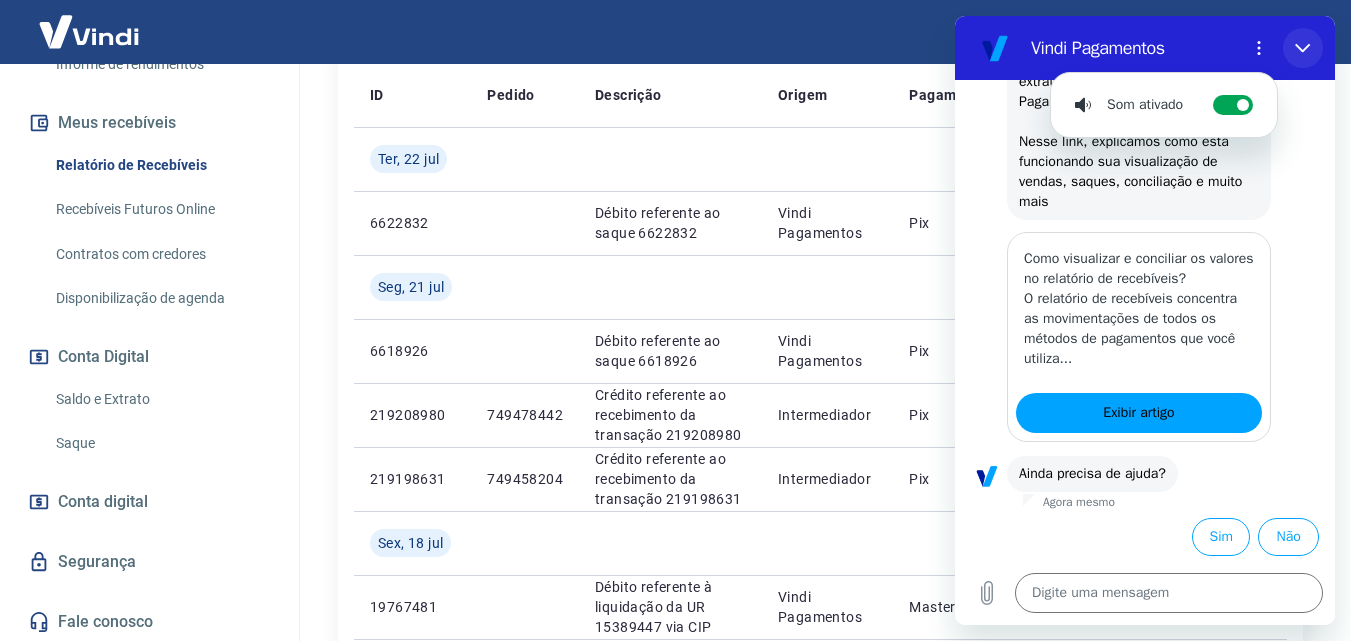 click 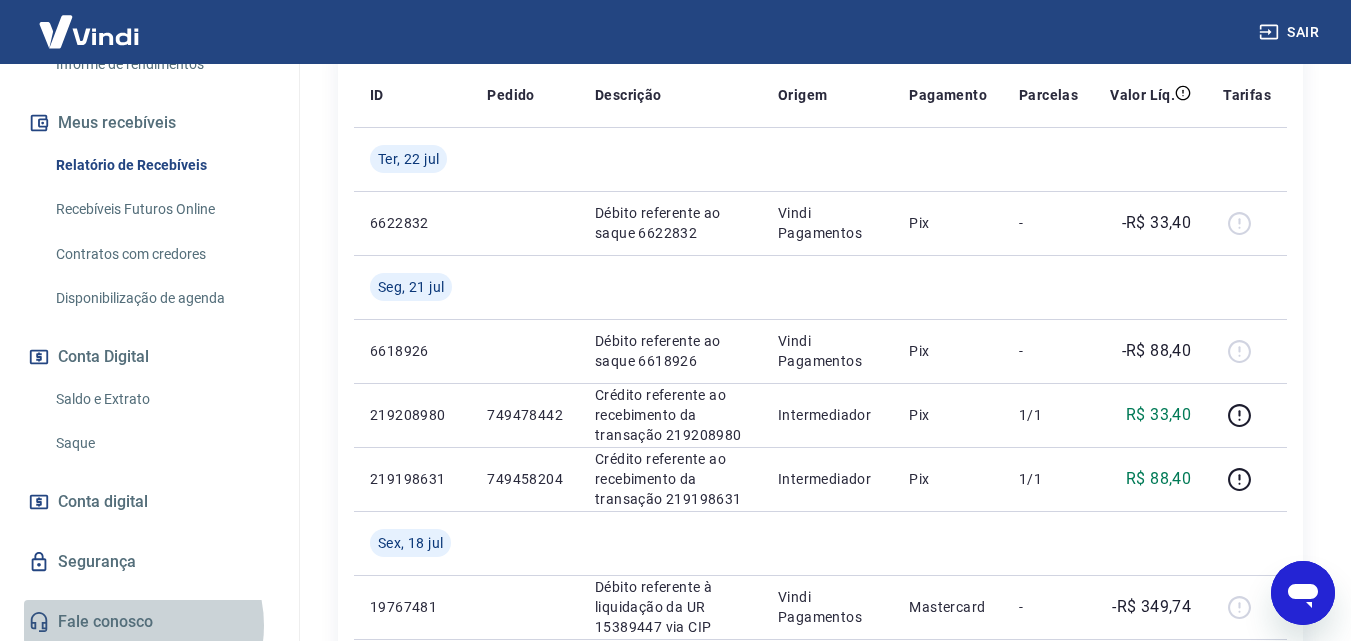 click on "Fale conosco" at bounding box center [149, 622] 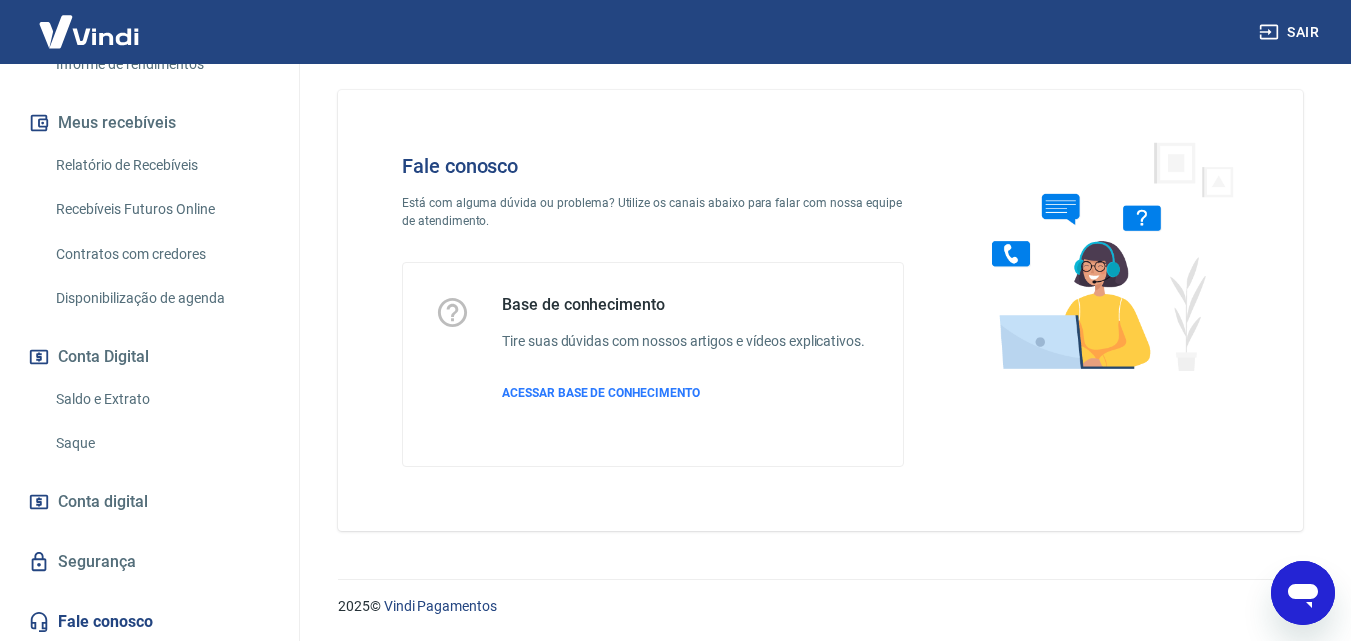 scroll, scrollTop: 0, scrollLeft: 0, axis: both 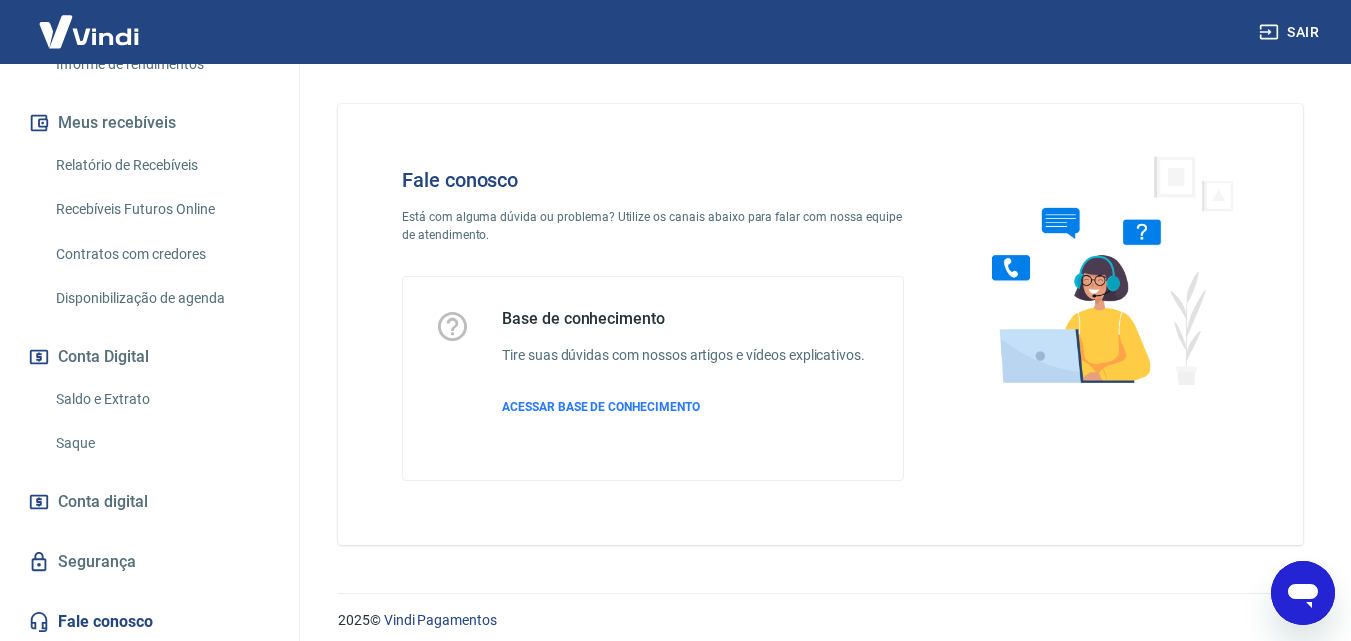 drag, startPoint x: 614, startPoint y: 216, endPoint x: 594, endPoint y: 282, distance: 68.96376 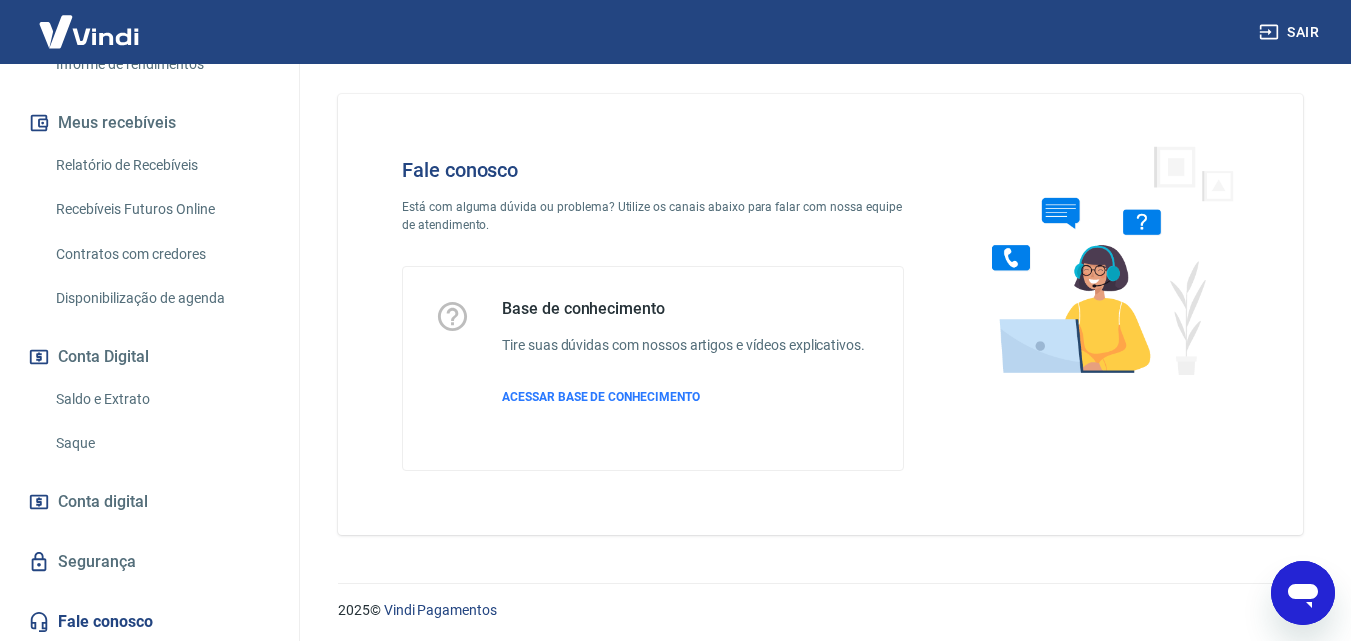 scroll, scrollTop: 14, scrollLeft: 0, axis: vertical 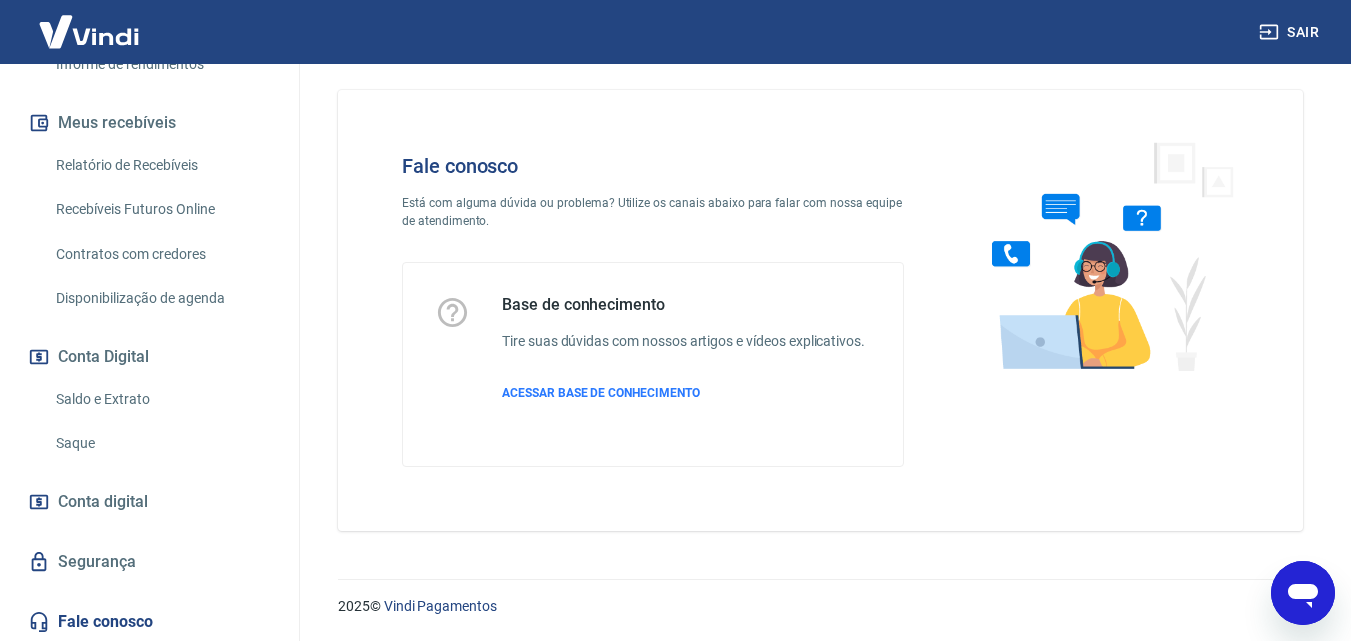 click on "Relatório de Recebíveis" at bounding box center [161, 165] 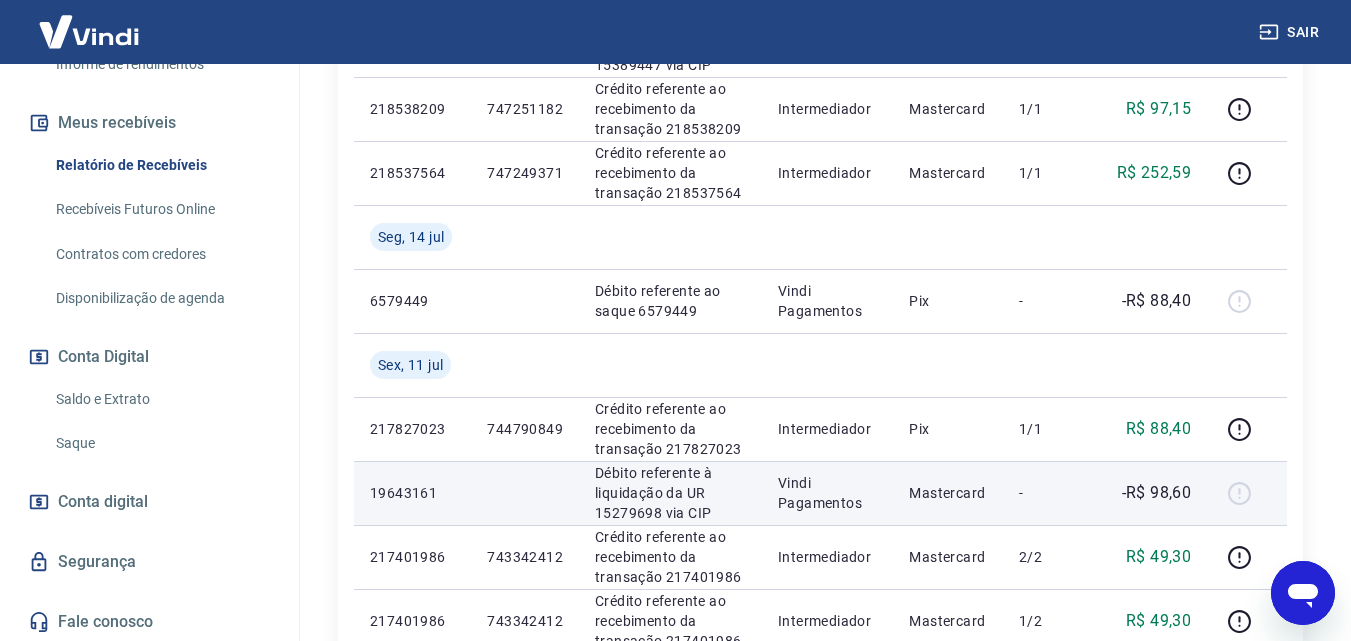 scroll, scrollTop: 915, scrollLeft: 0, axis: vertical 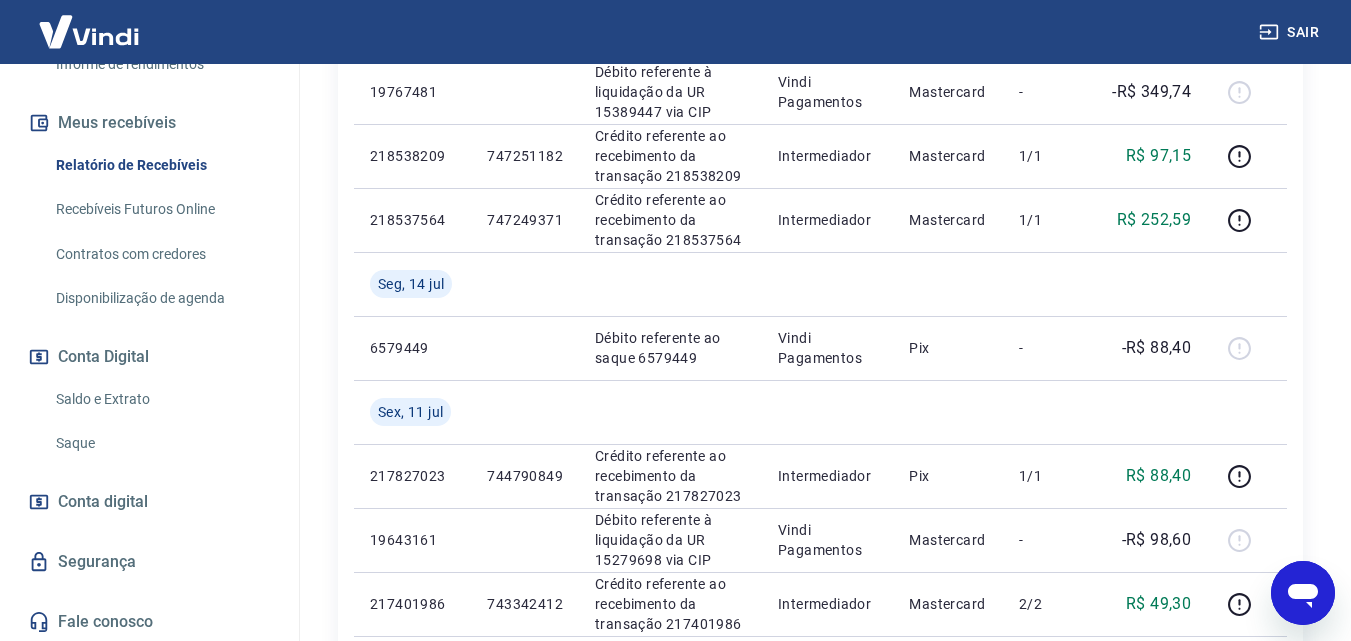 click 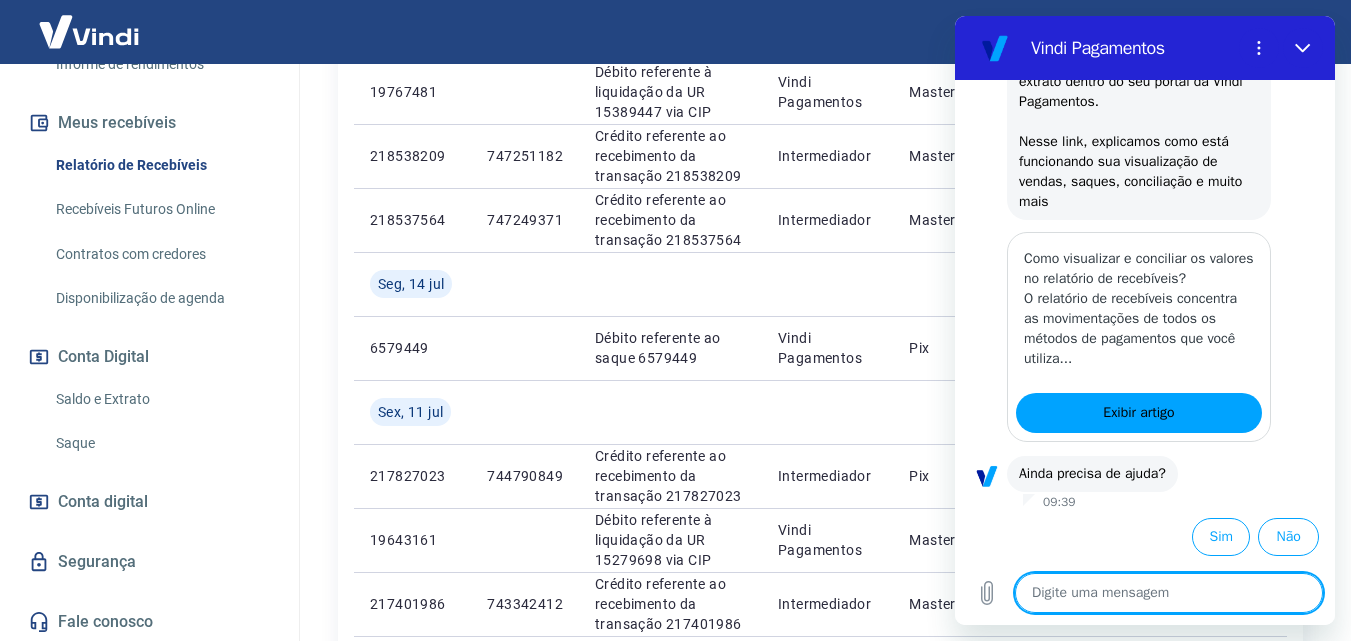 click on "Sim" at bounding box center (1217, 533) 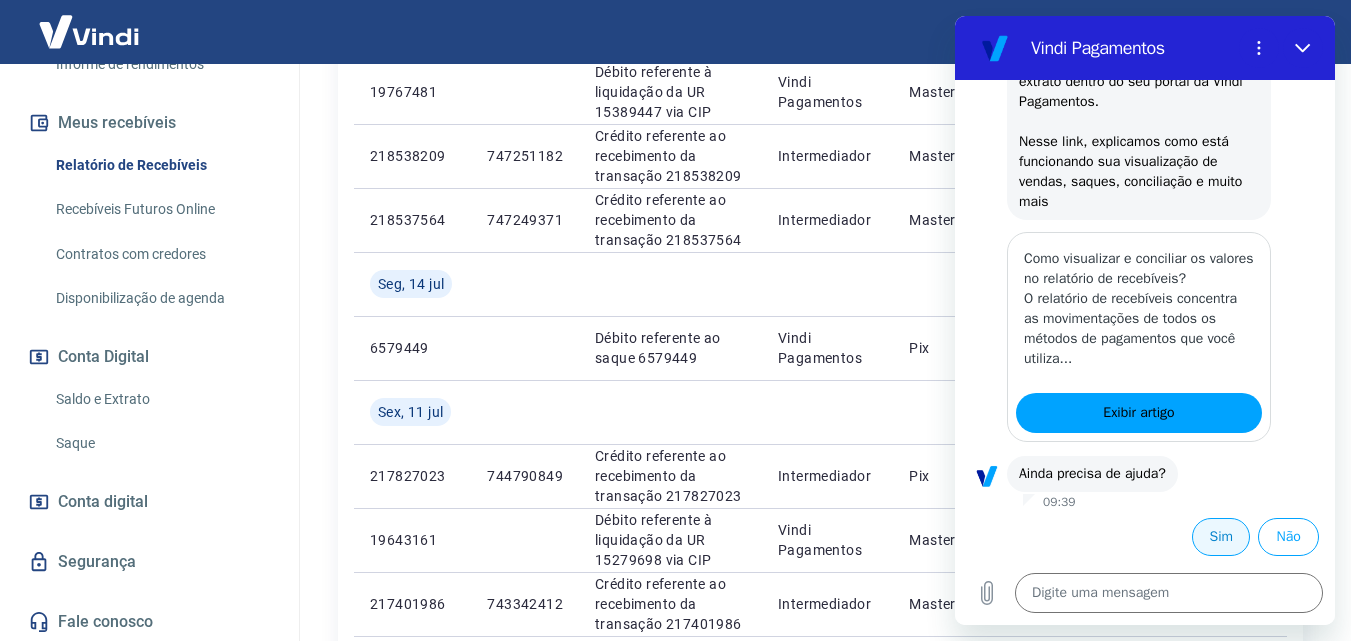 click on "Sim" at bounding box center (1221, 537) 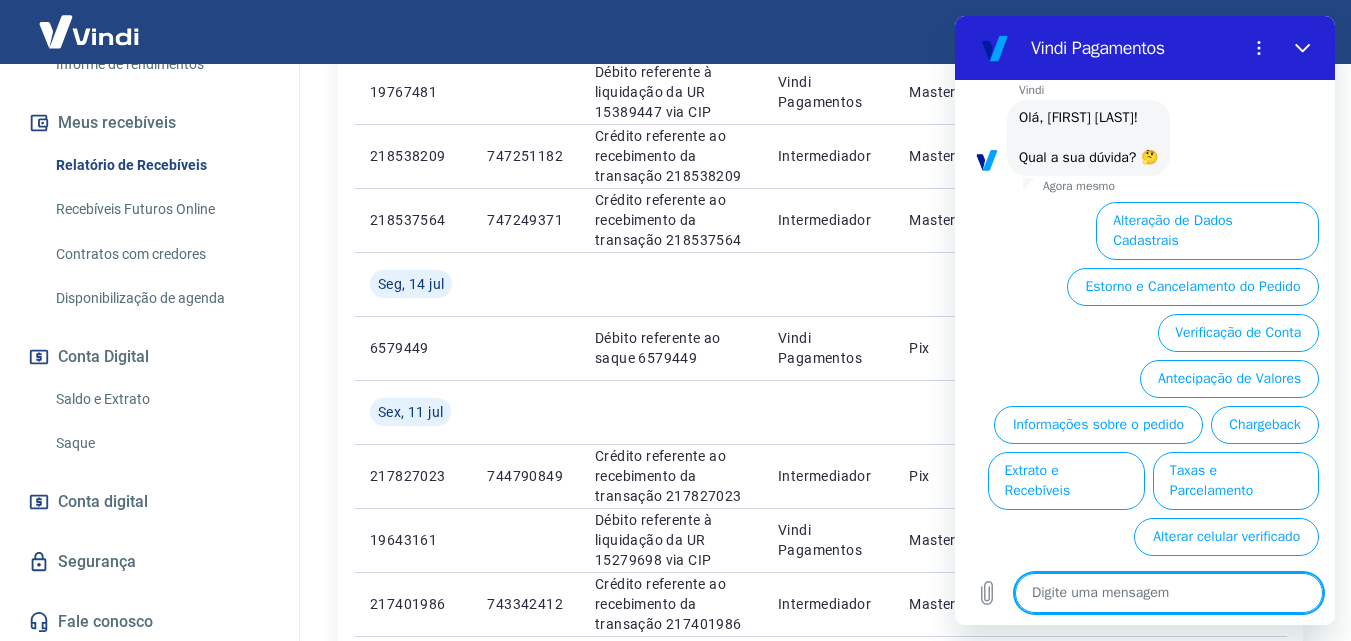 scroll, scrollTop: 1508, scrollLeft: 0, axis: vertical 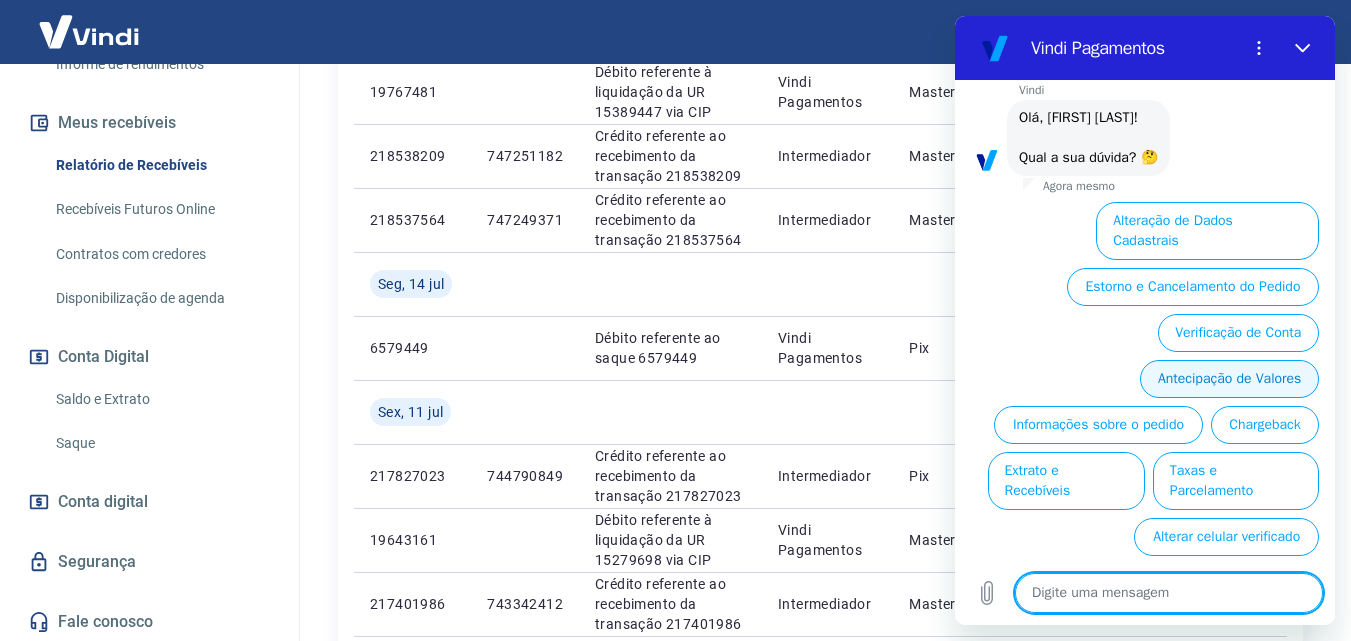 click on "Antecipação de Valores" at bounding box center [1229, 379] 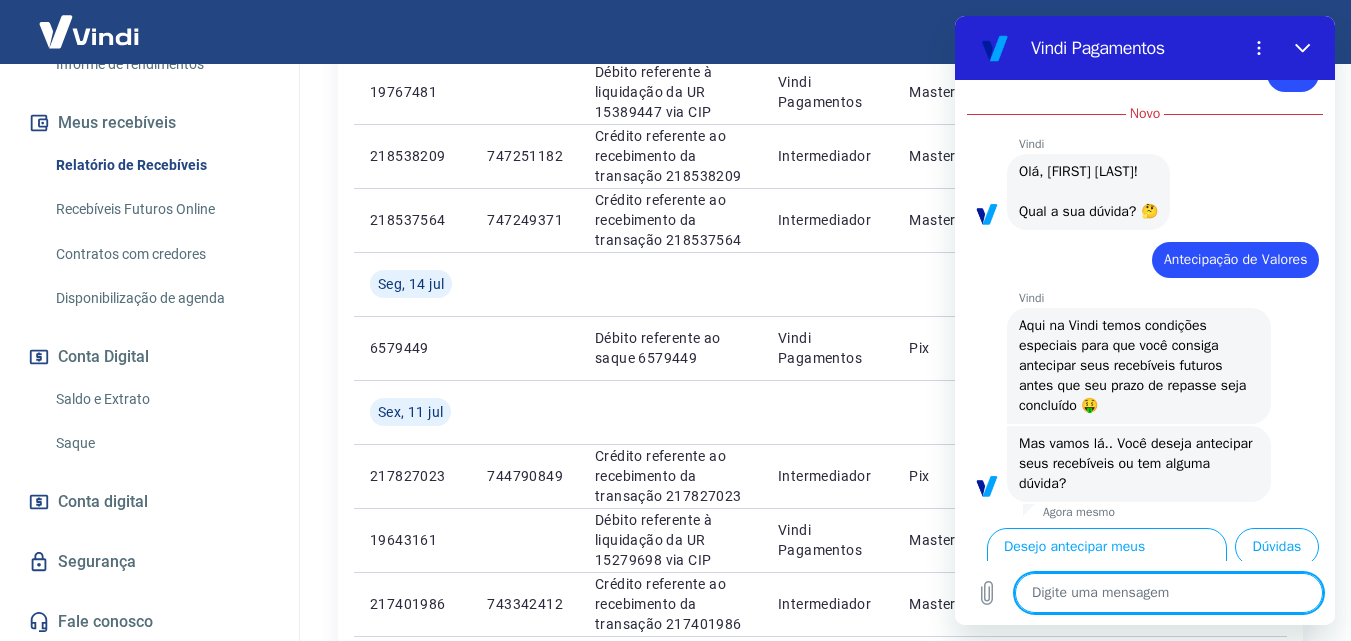 scroll, scrollTop: 1504, scrollLeft: 0, axis: vertical 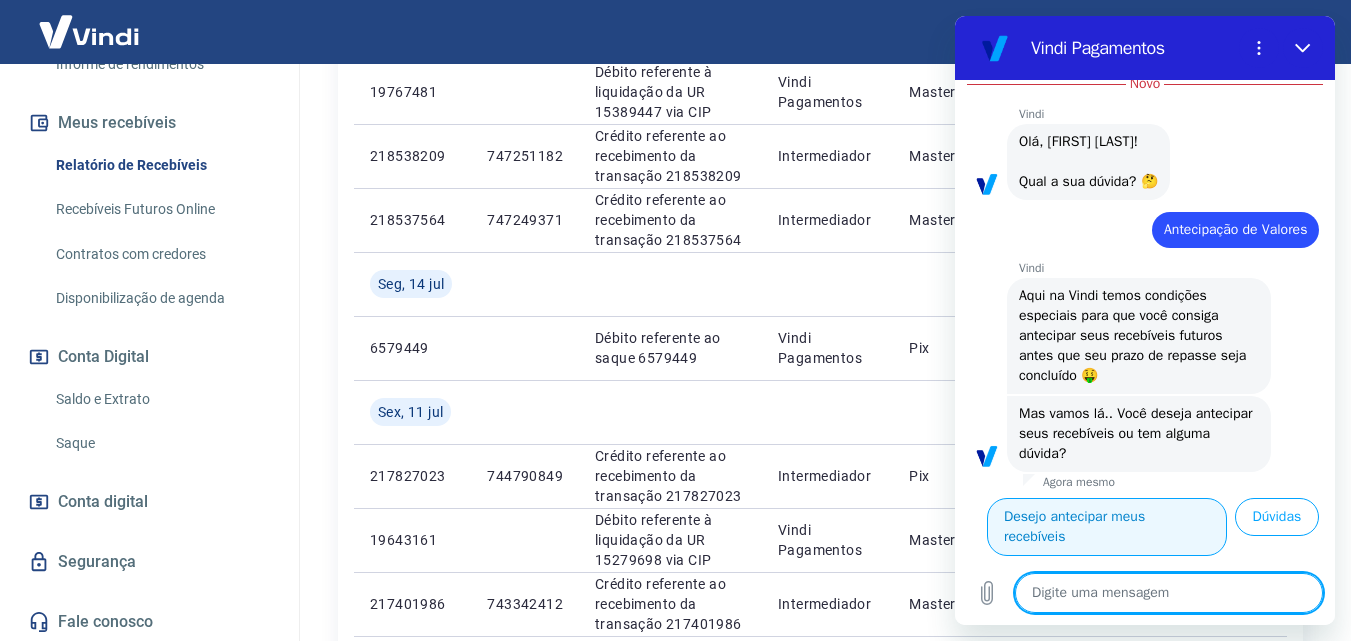 click on "Desejo antecipar meus recebíveis" at bounding box center (1107, 527) 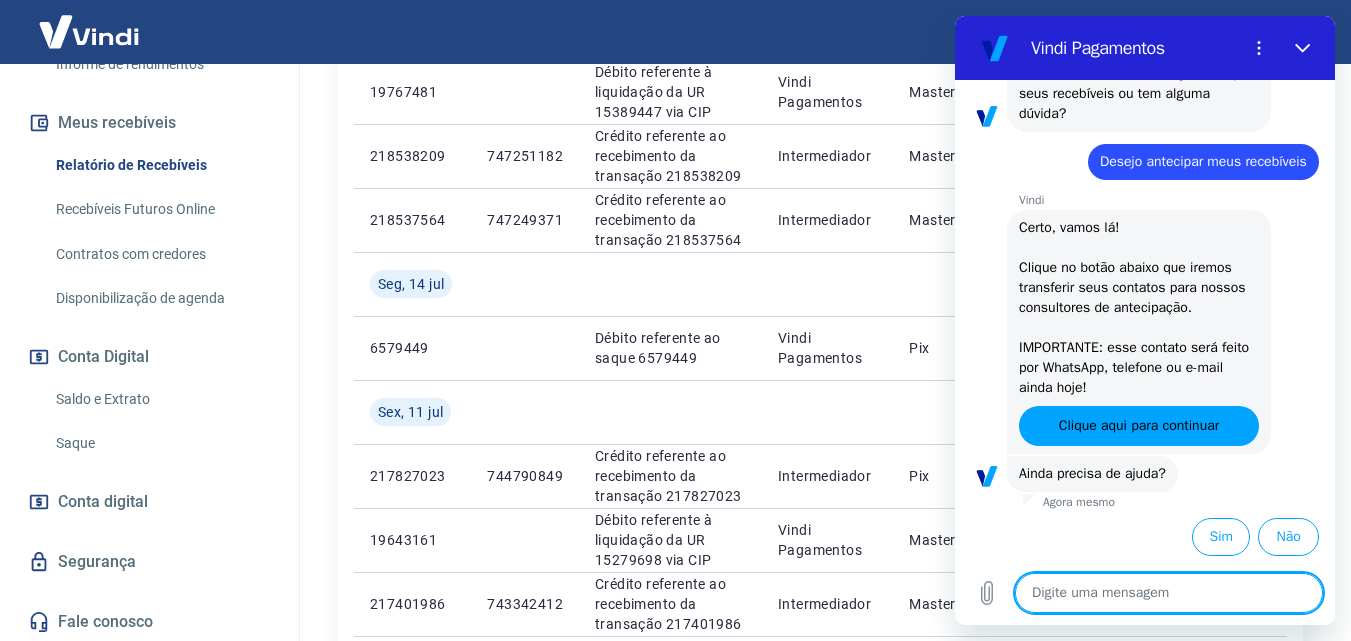 scroll, scrollTop: 1818, scrollLeft: 0, axis: vertical 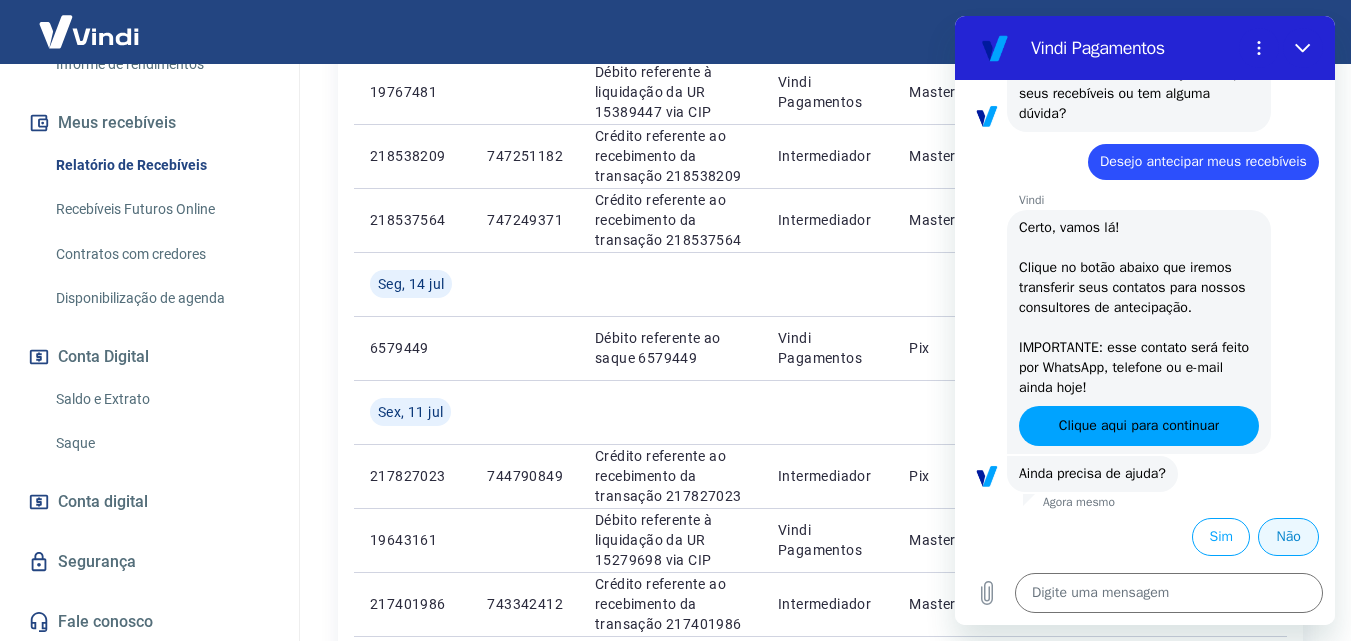 click on "Não" at bounding box center (1288, 537) 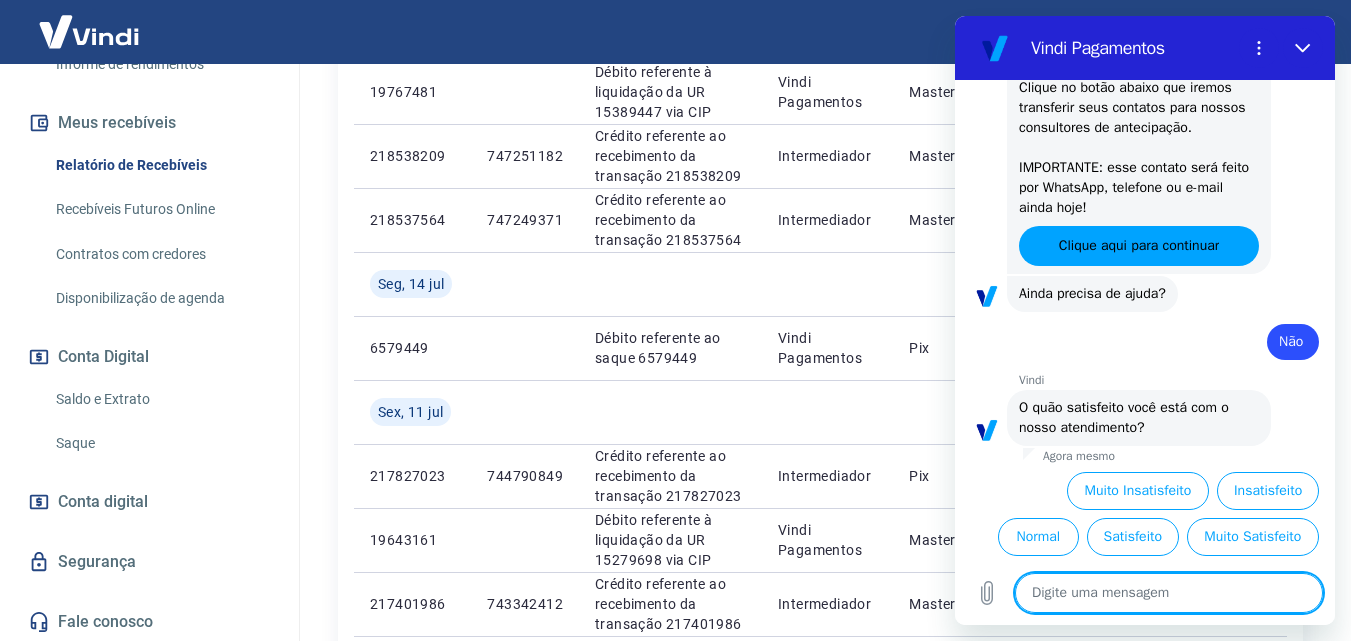 scroll, scrollTop: 1998, scrollLeft: 0, axis: vertical 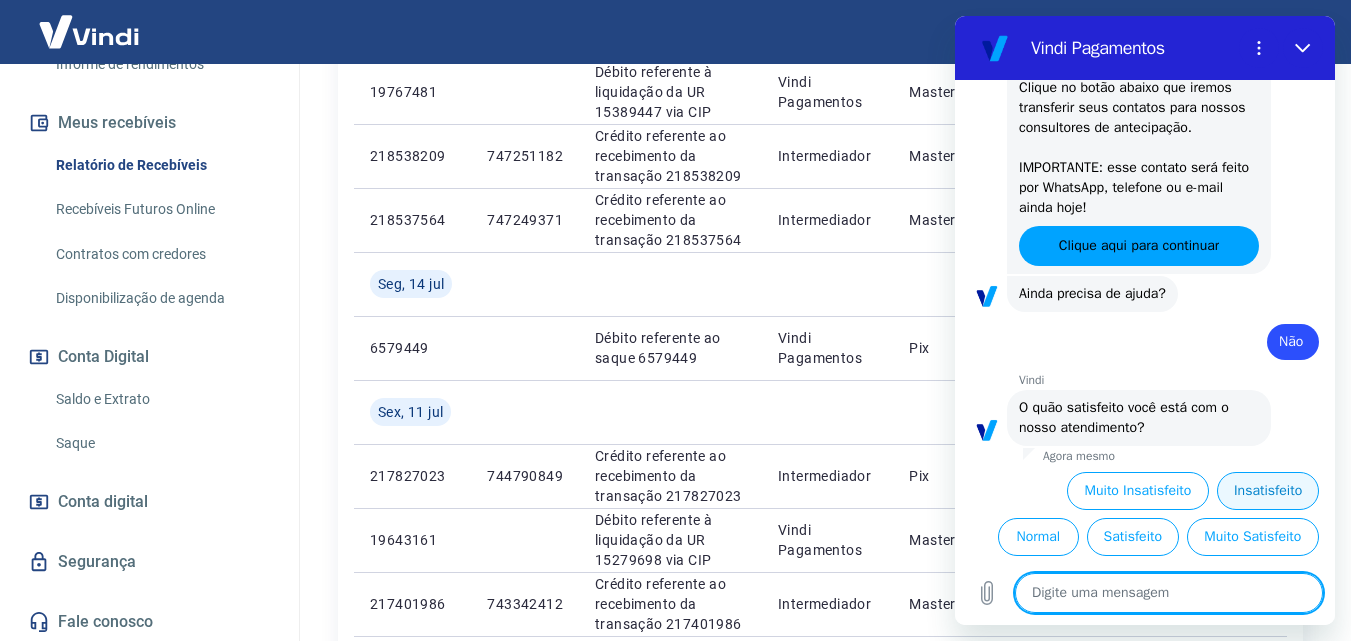 click on "Insatisfeito" at bounding box center [1268, 491] 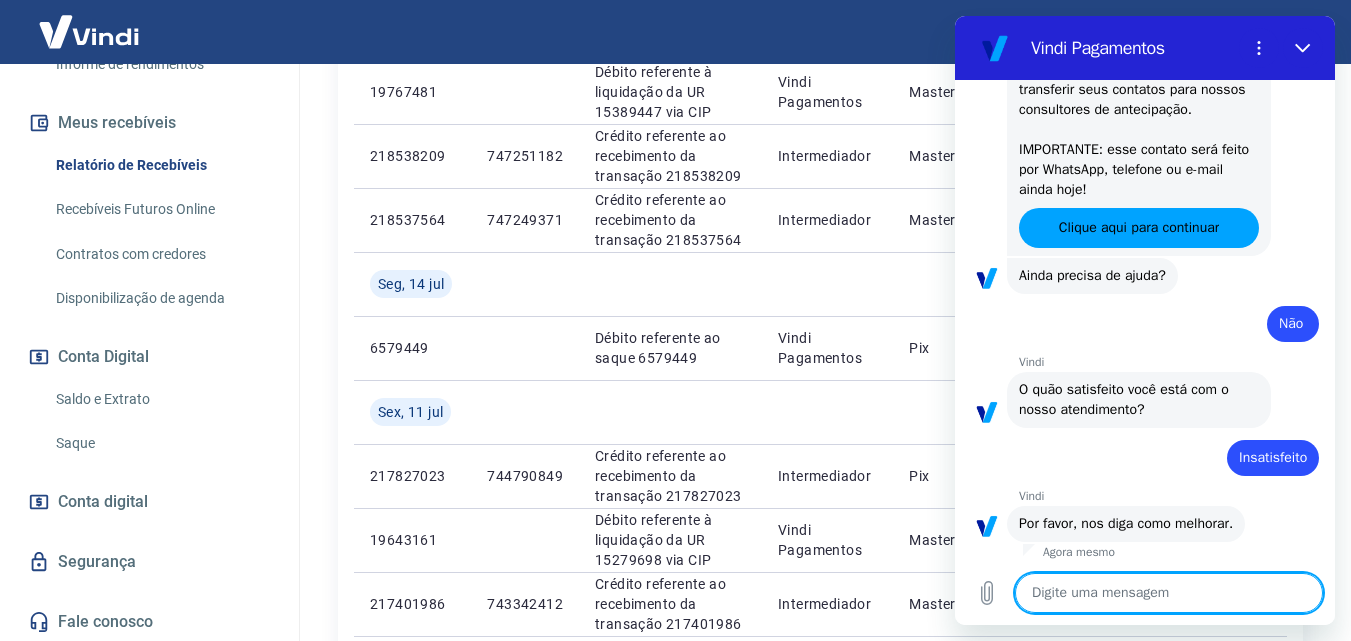scroll, scrollTop: 2020, scrollLeft: 0, axis: vertical 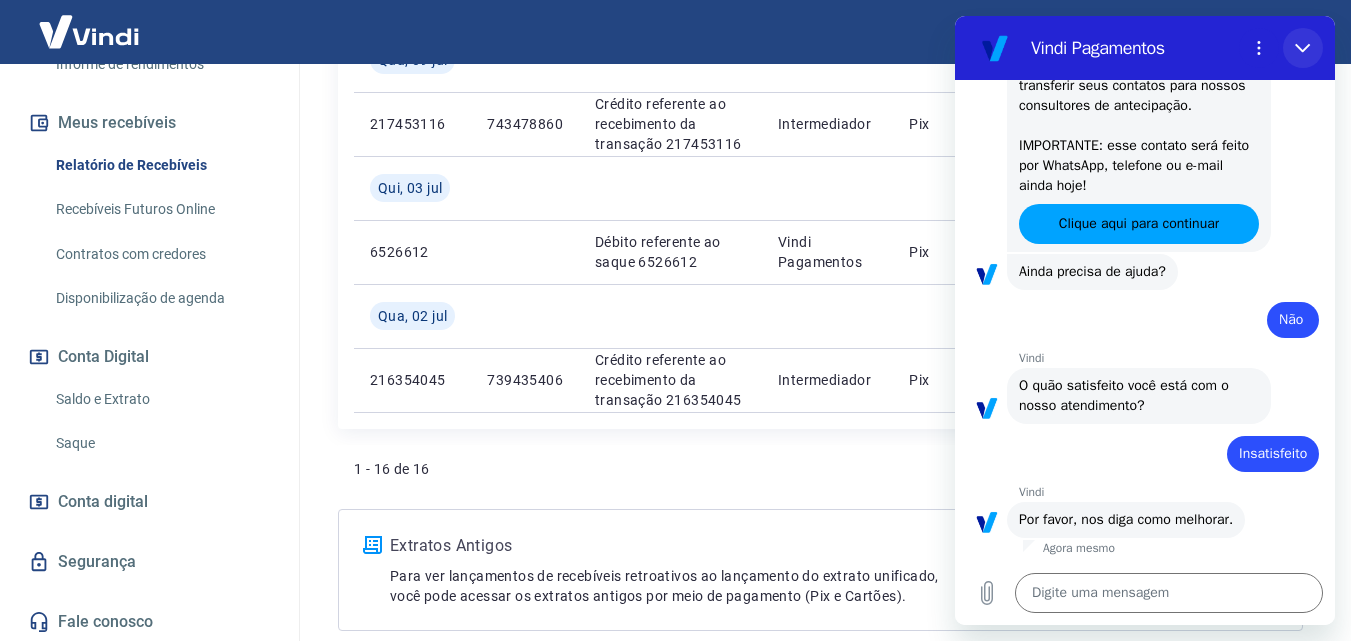 click at bounding box center (1303, 48) 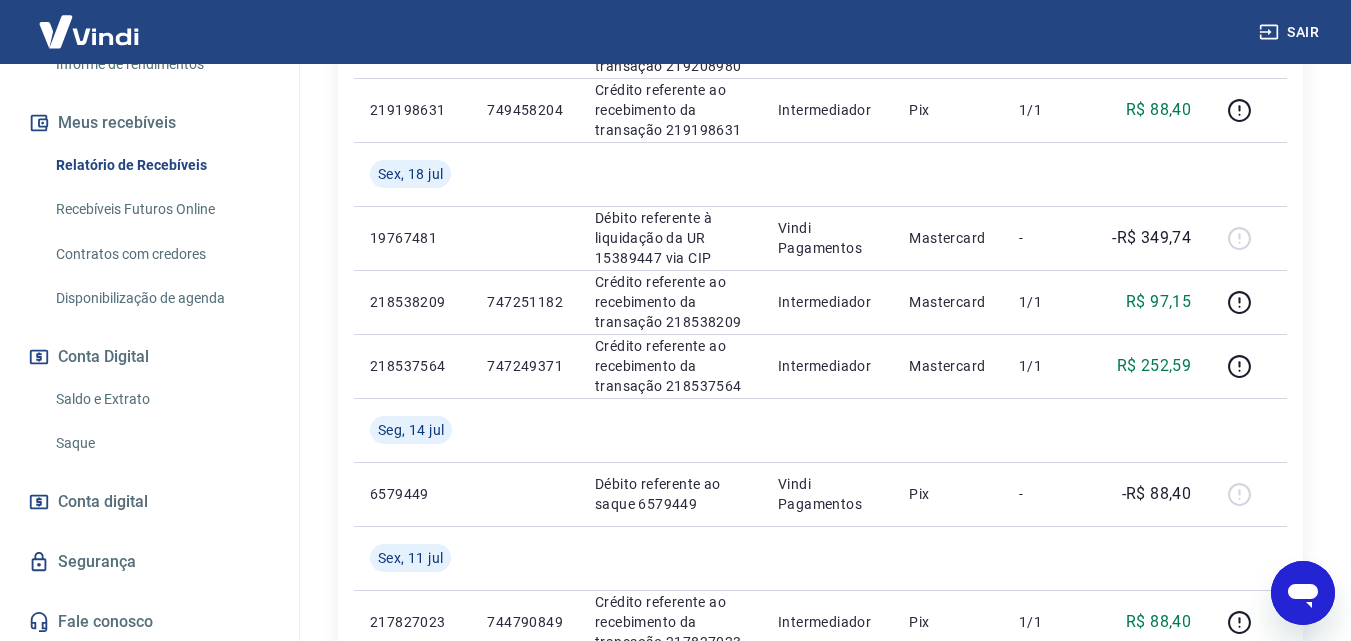 scroll, scrollTop: 615, scrollLeft: 0, axis: vertical 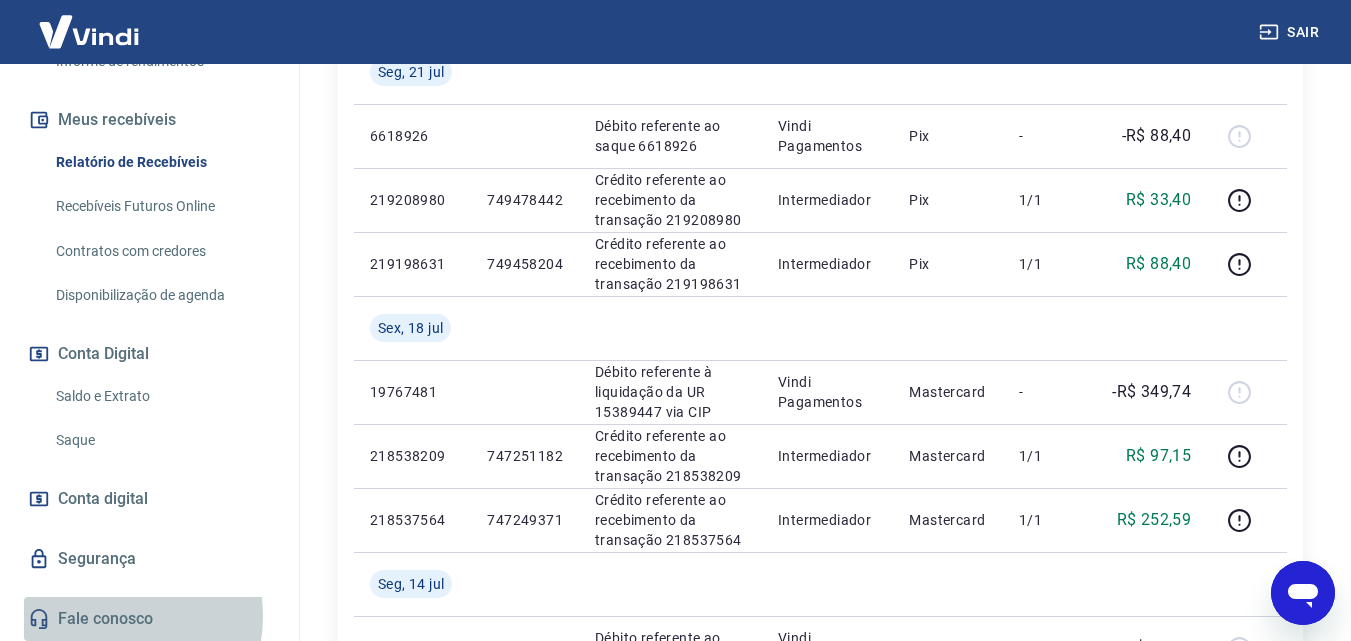 click on "Fale conosco" at bounding box center [149, 619] 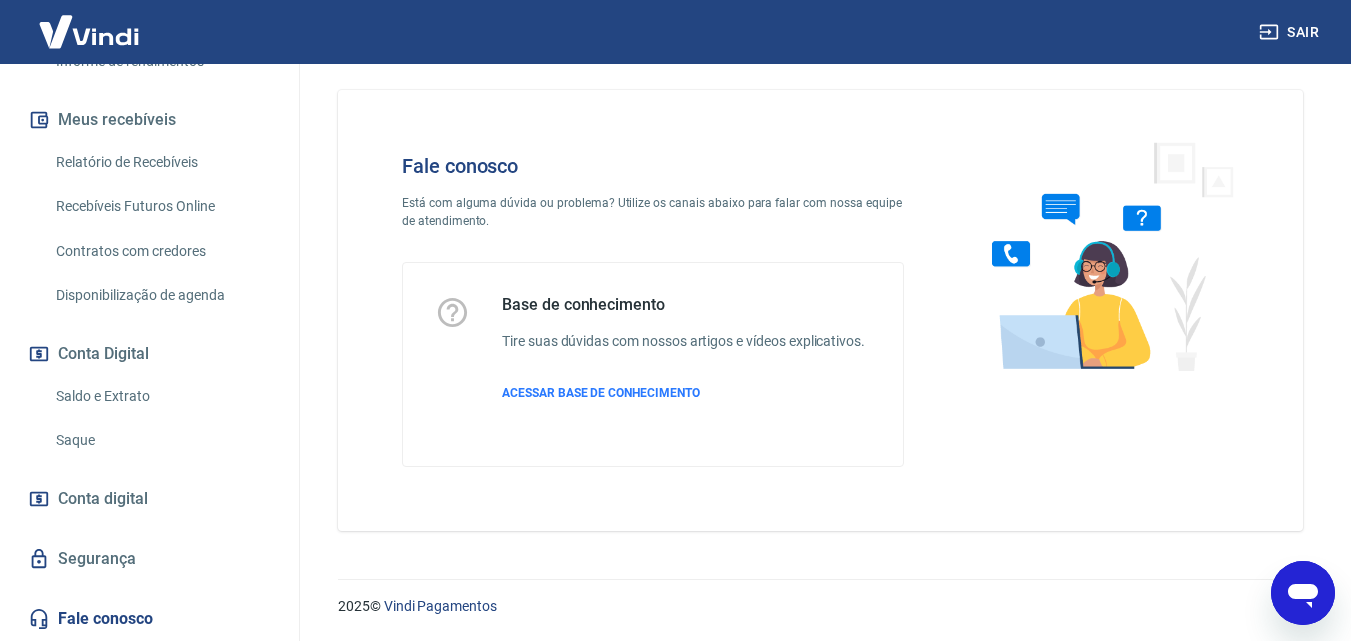 scroll, scrollTop: 14, scrollLeft: 0, axis: vertical 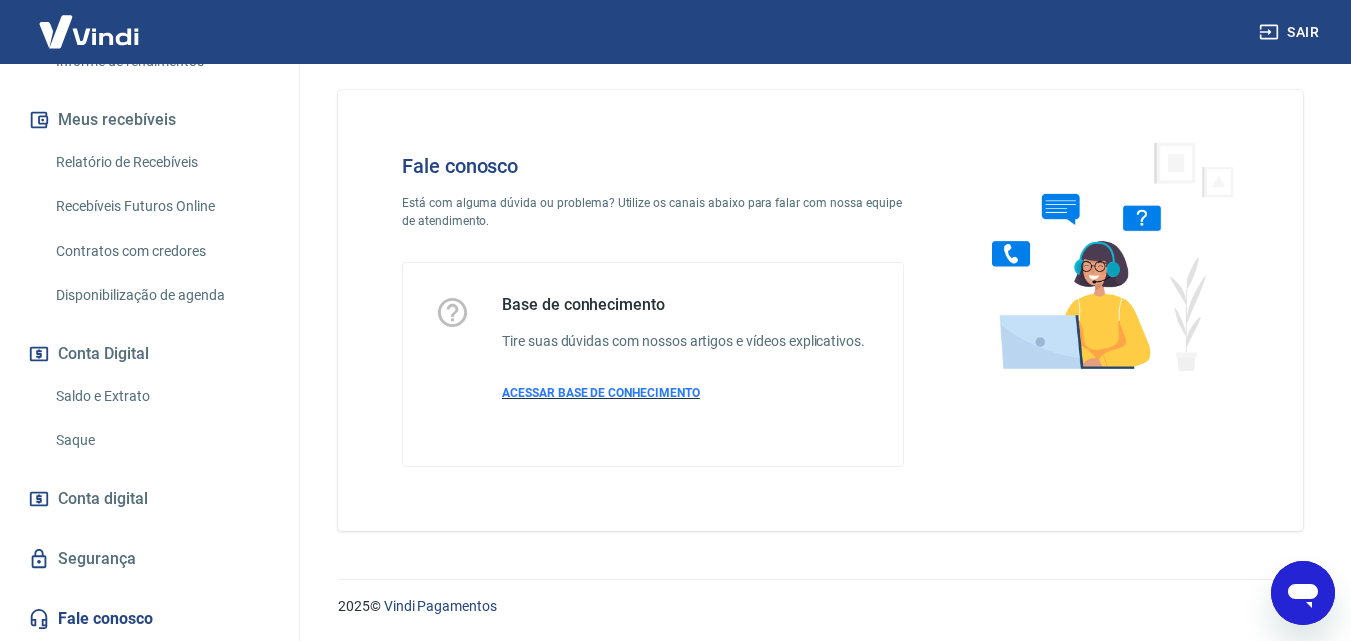 drag, startPoint x: 590, startPoint y: 373, endPoint x: 595, endPoint y: 385, distance: 13 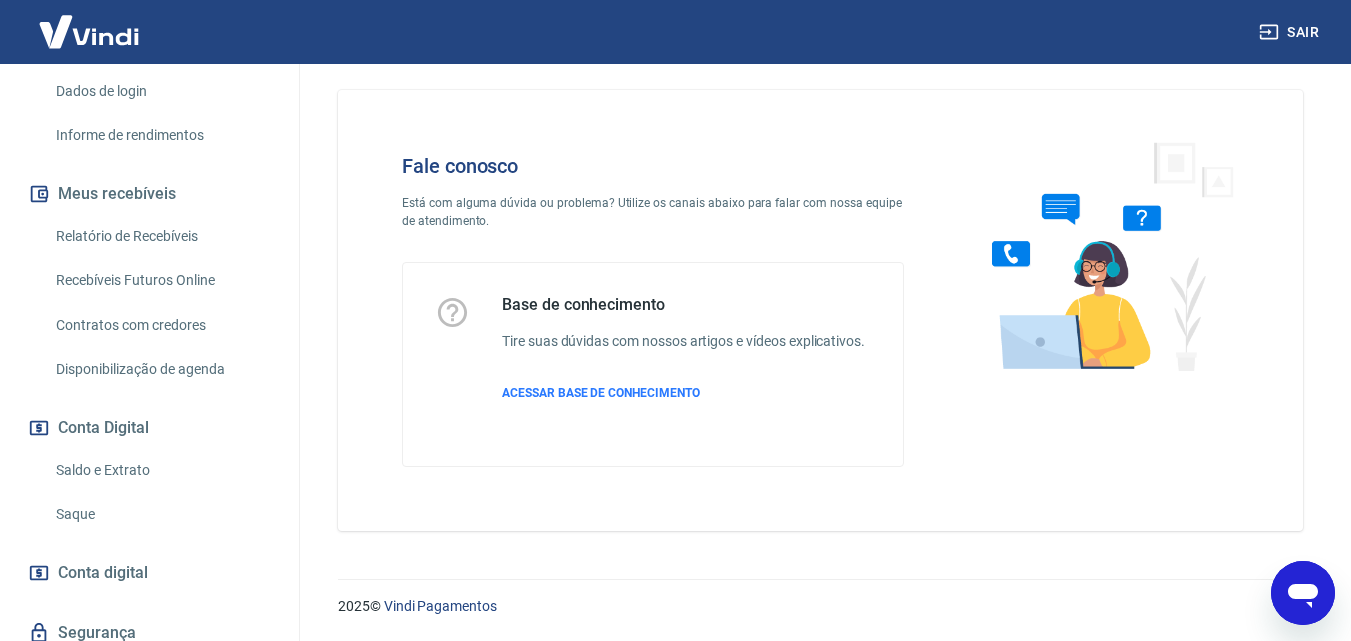 scroll, scrollTop: 403, scrollLeft: 0, axis: vertical 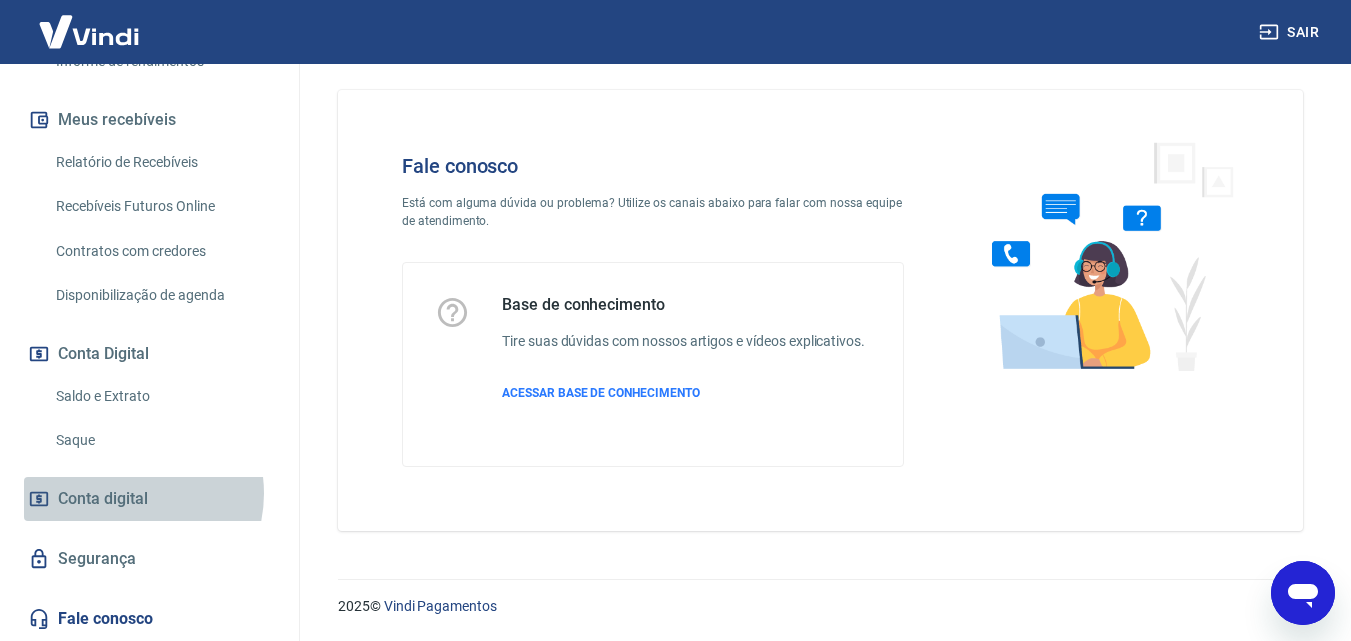 click on "Conta digital" at bounding box center (103, 499) 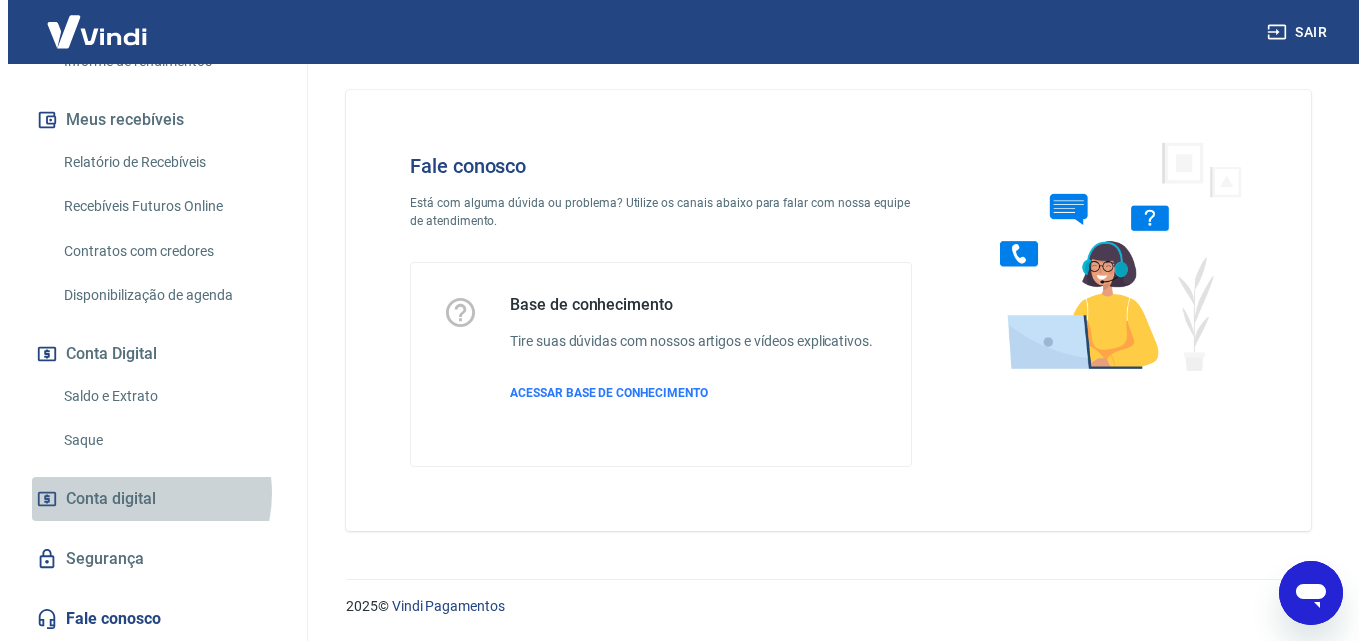 scroll, scrollTop: 0, scrollLeft: 0, axis: both 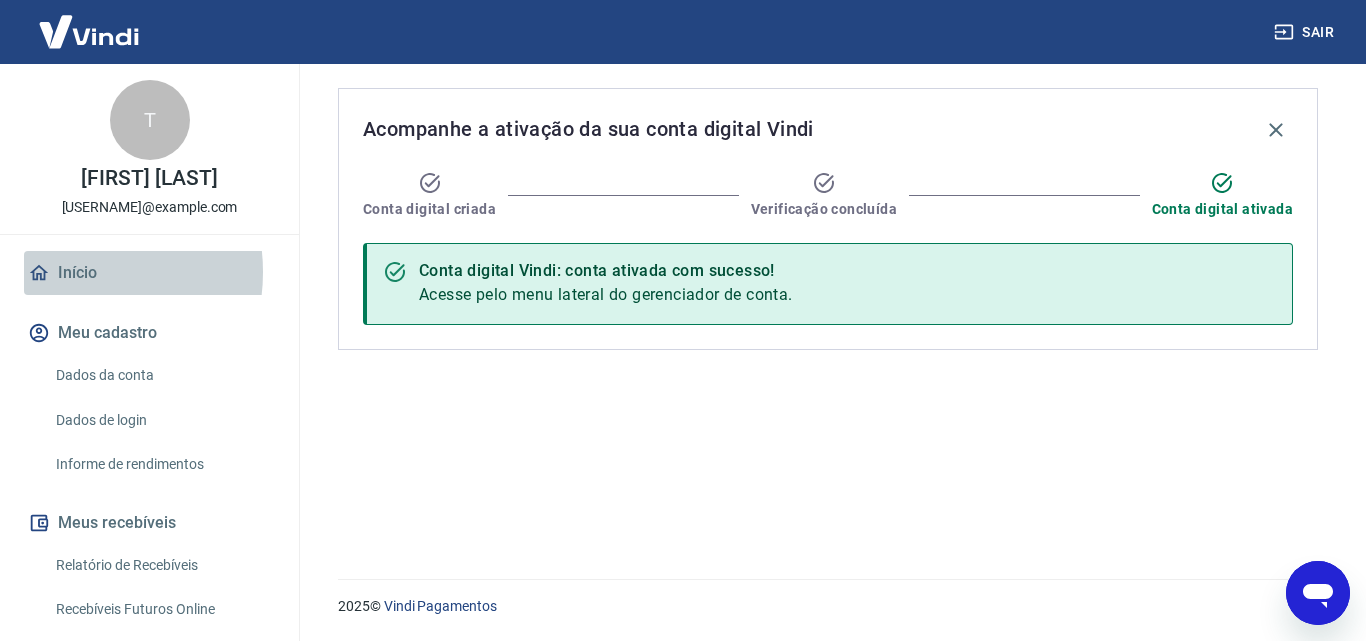 click on "Início" at bounding box center [149, 273] 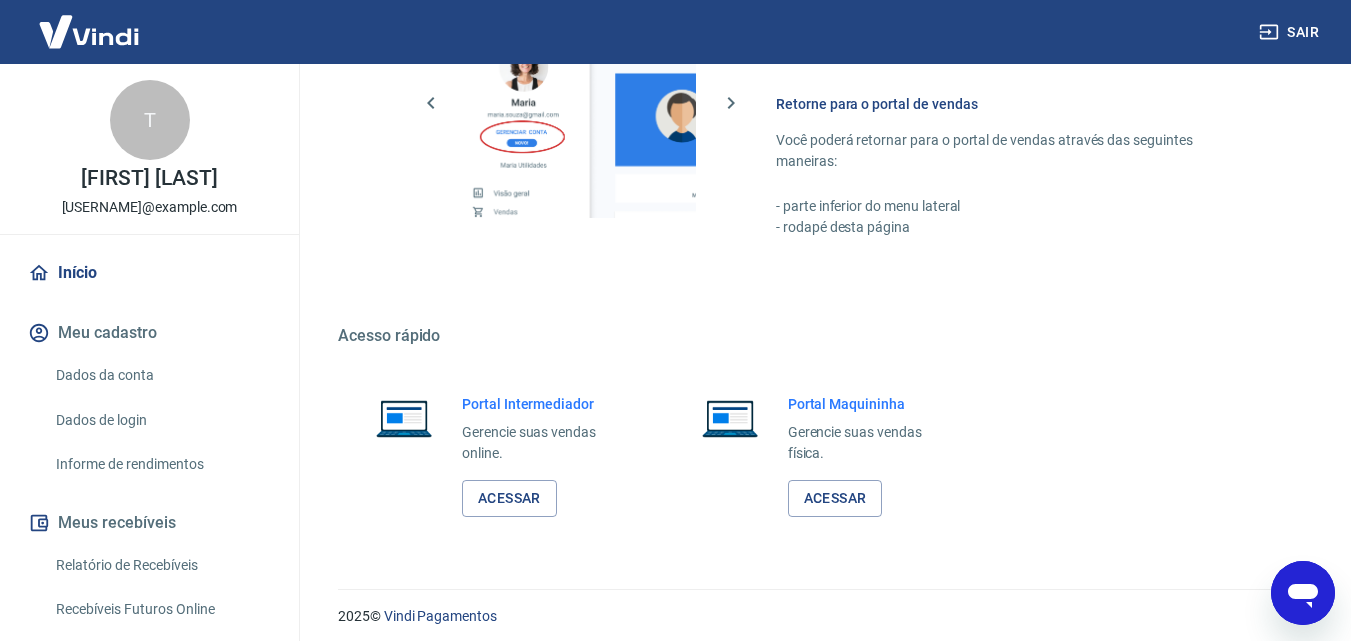 scroll, scrollTop: 1000, scrollLeft: 0, axis: vertical 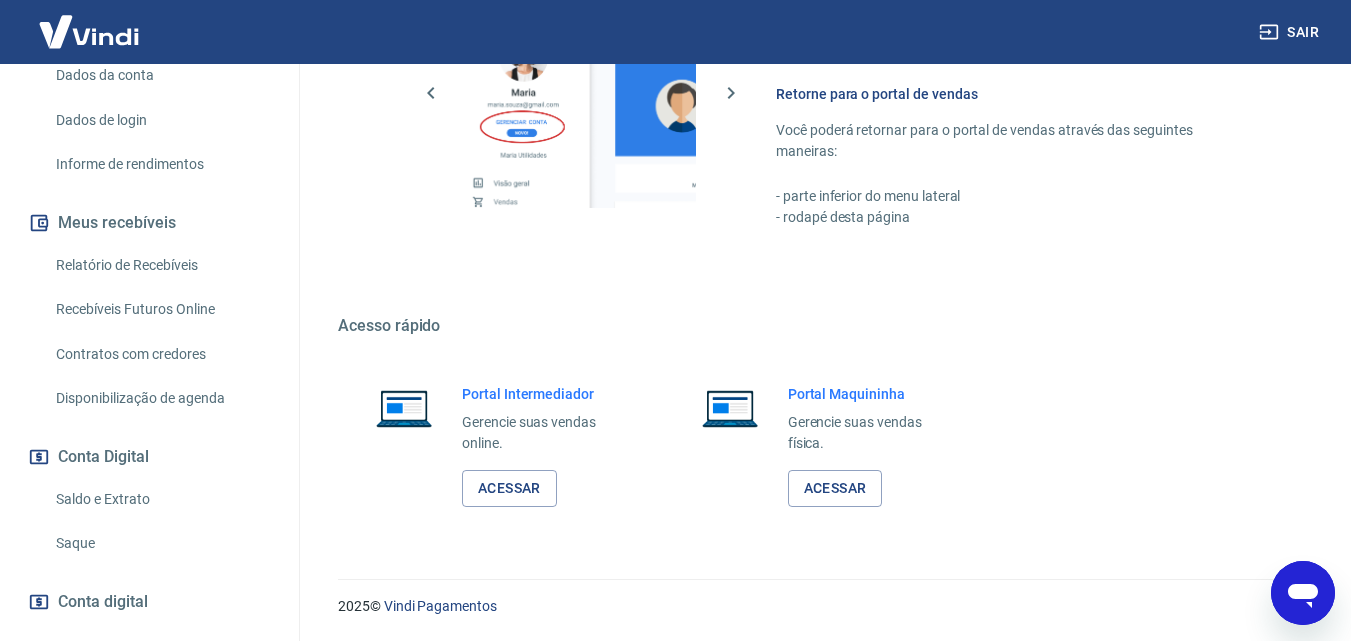 click on "Relatório de Recebíveis" at bounding box center (161, 265) 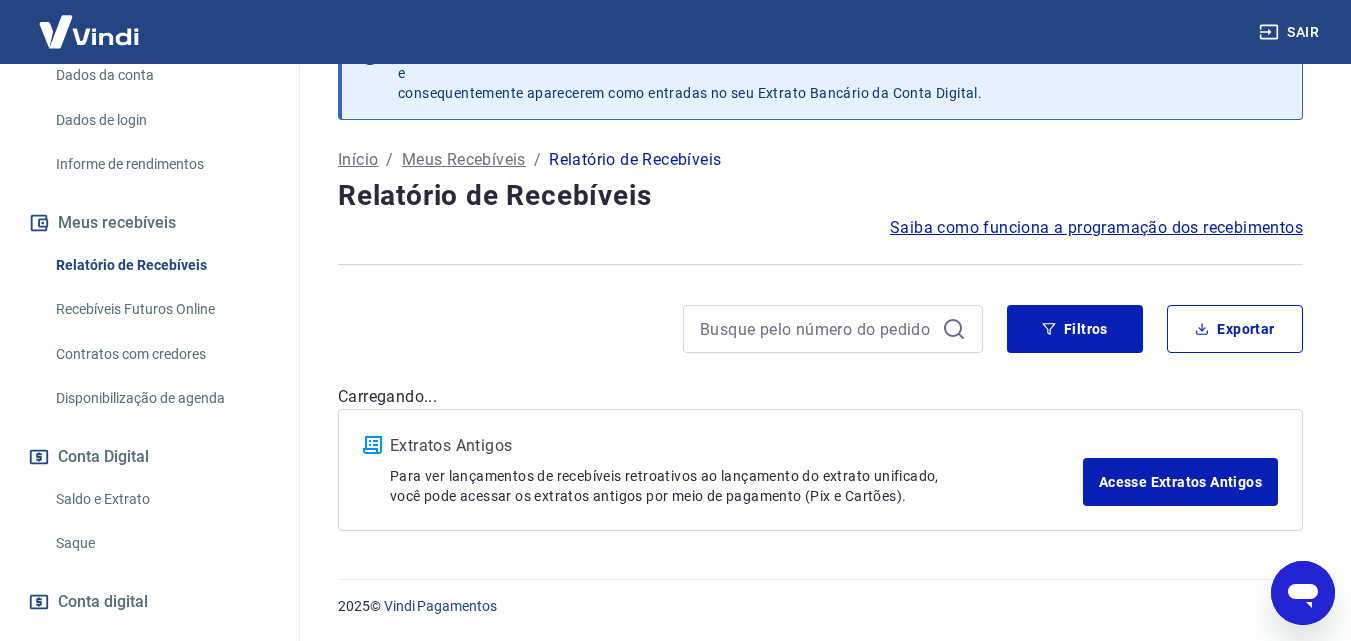 scroll, scrollTop: 62, scrollLeft: 0, axis: vertical 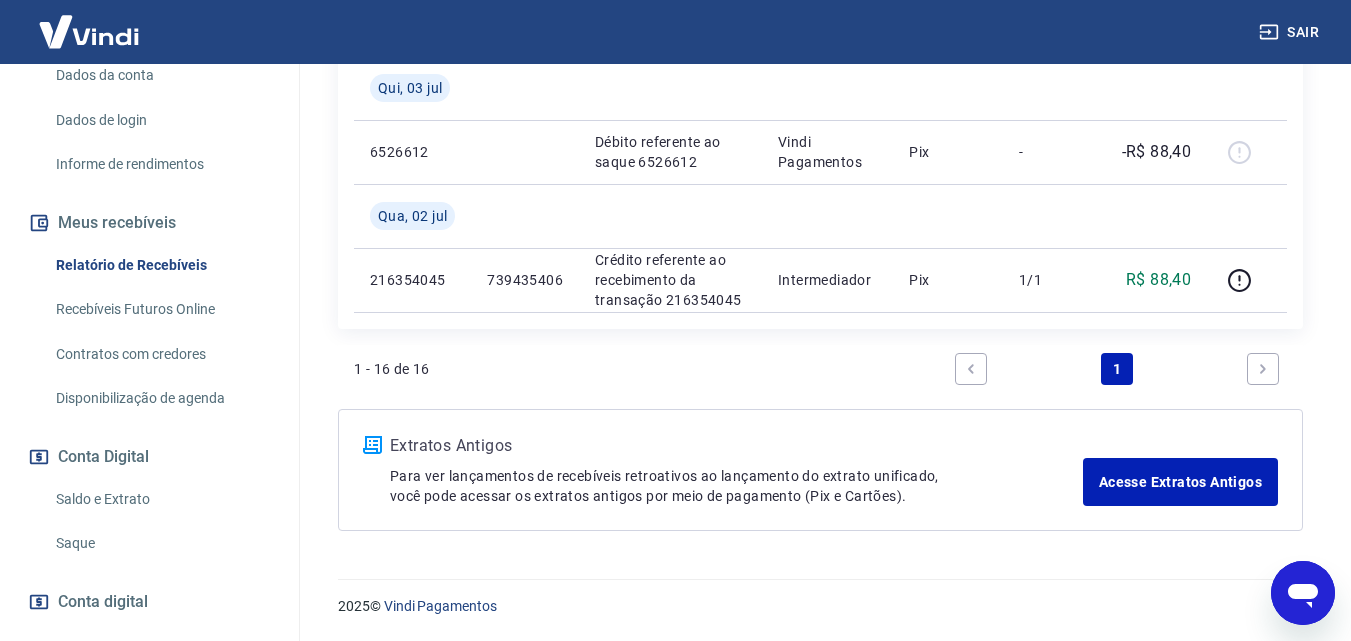 type on "x" 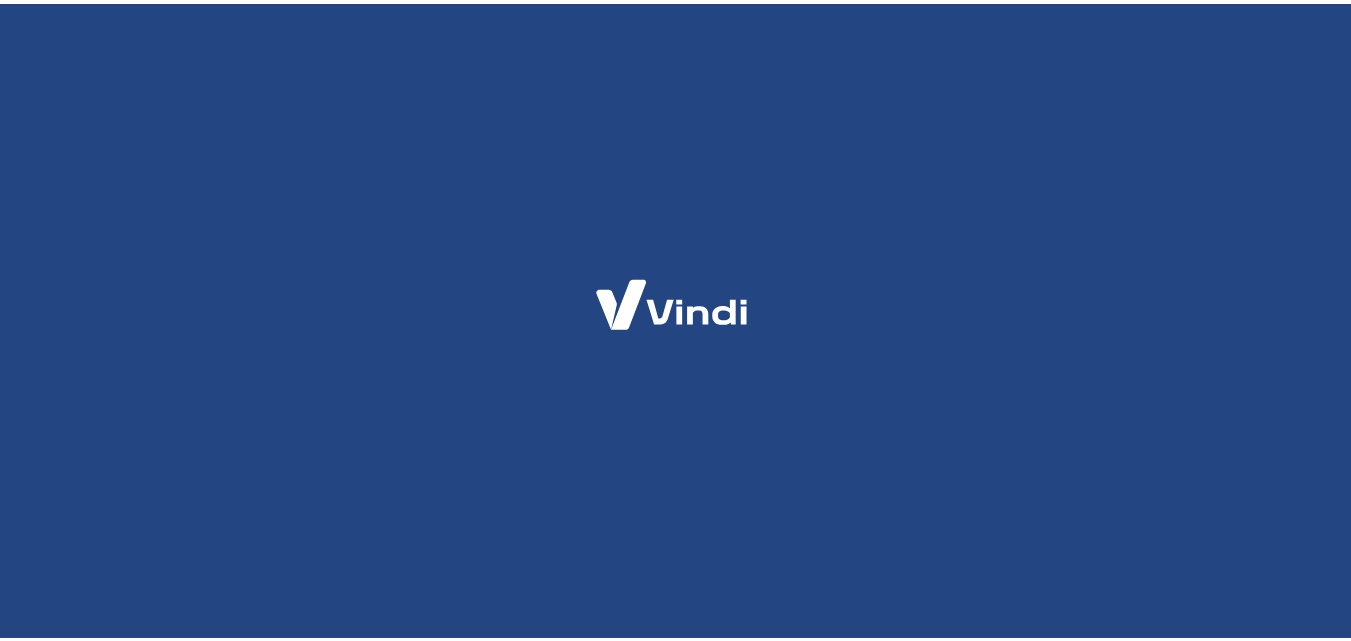 scroll, scrollTop: 0, scrollLeft: 0, axis: both 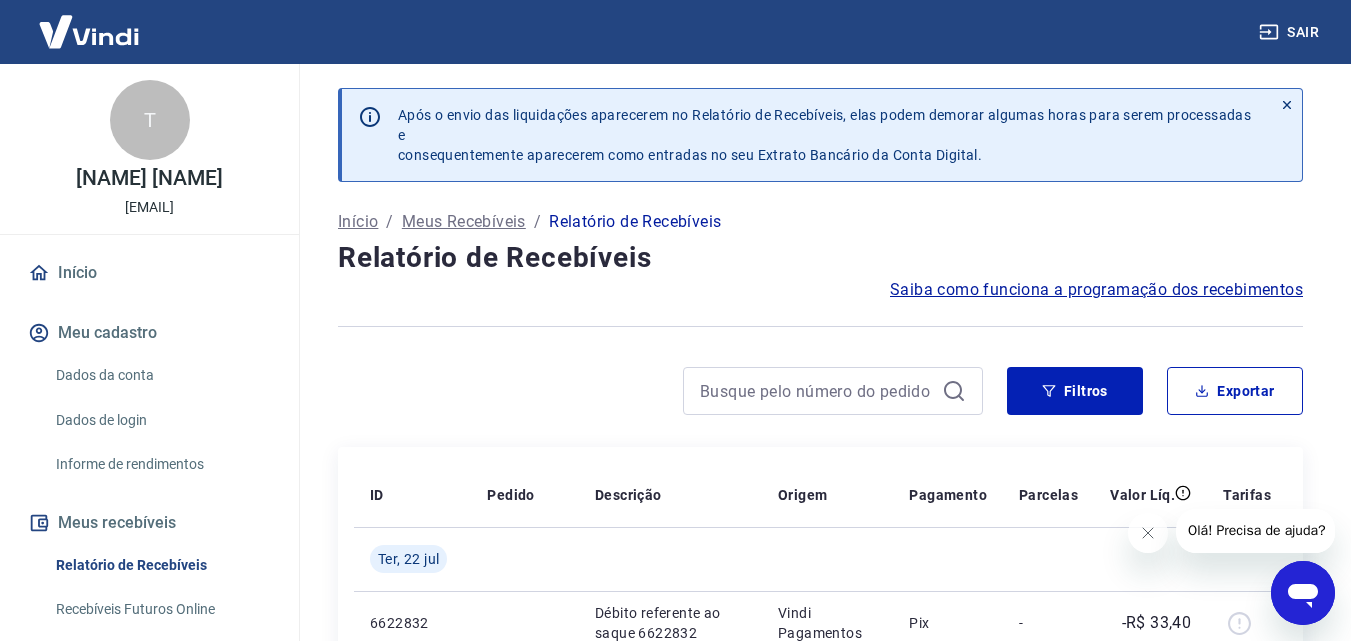 click on "Saiba como funciona a programação dos recebimentos" at bounding box center [1096, 290] 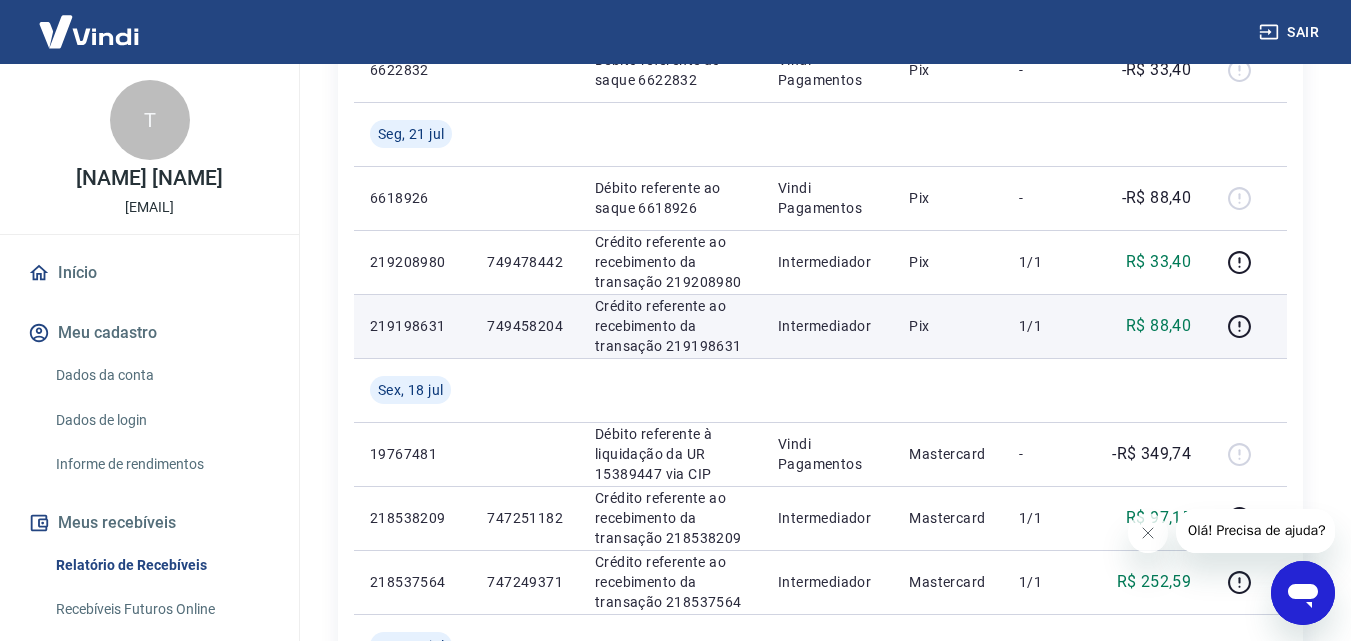 scroll, scrollTop: 600, scrollLeft: 0, axis: vertical 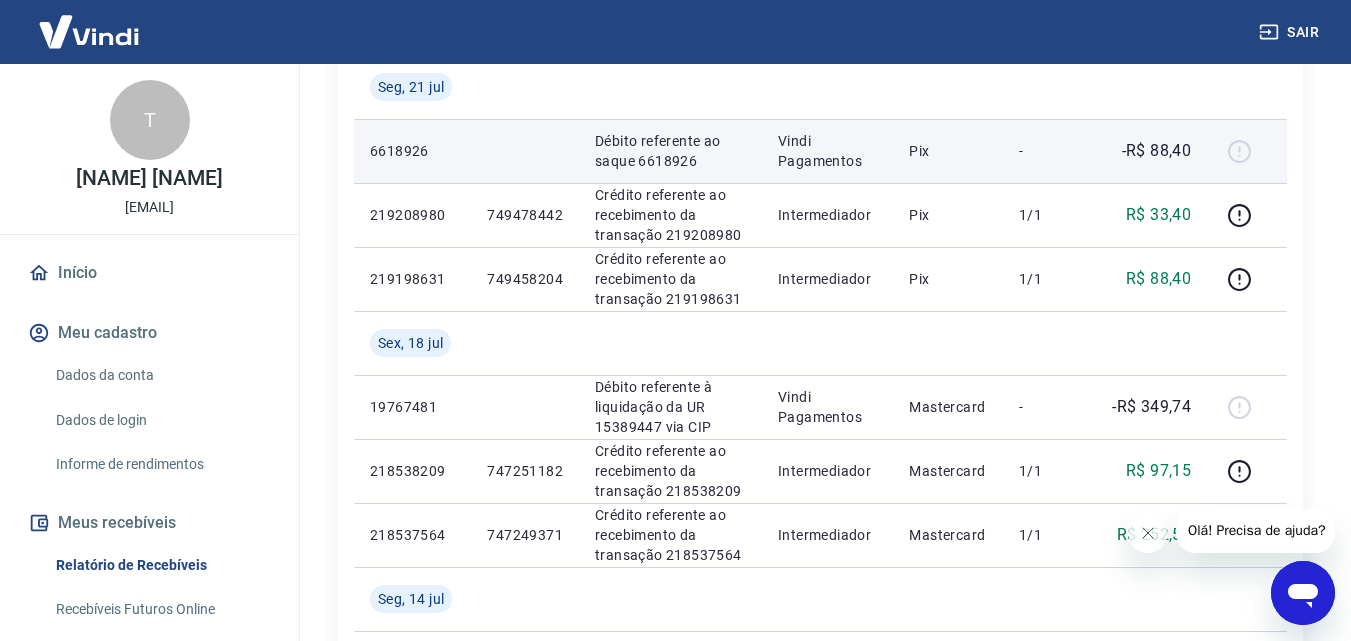 click on "Pix" at bounding box center [948, 151] 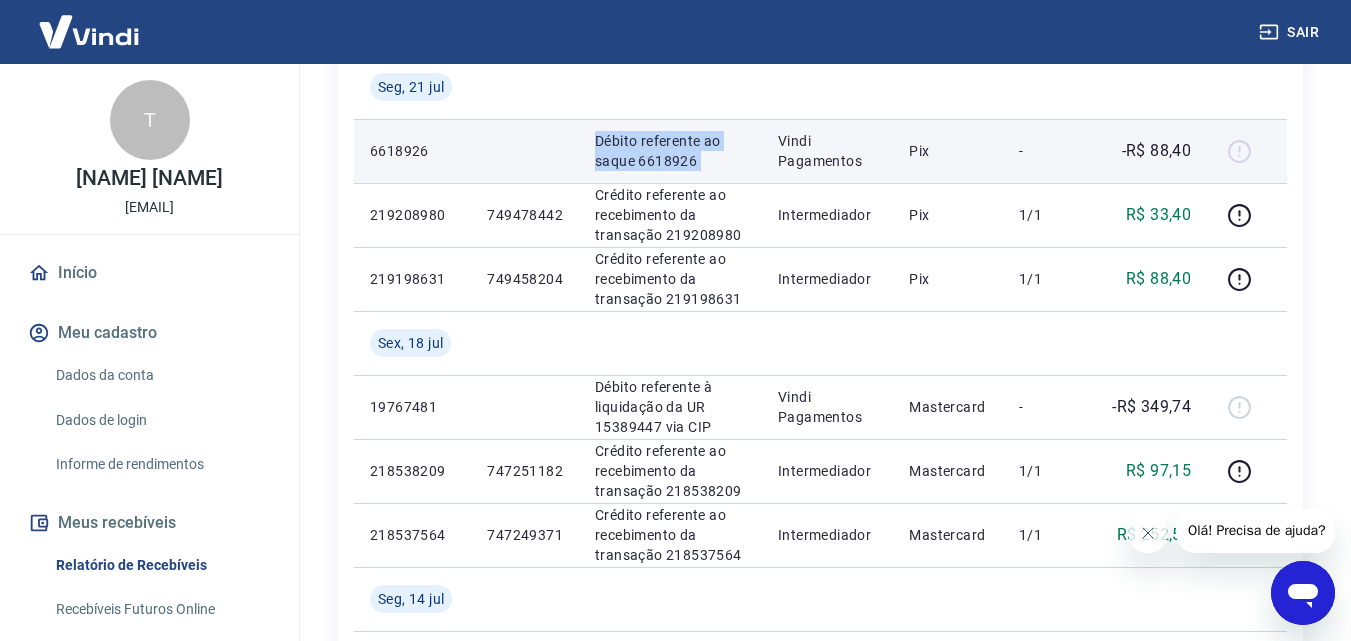 drag, startPoint x: 785, startPoint y: 147, endPoint x: 578, endPoint y: 147, distance: 207 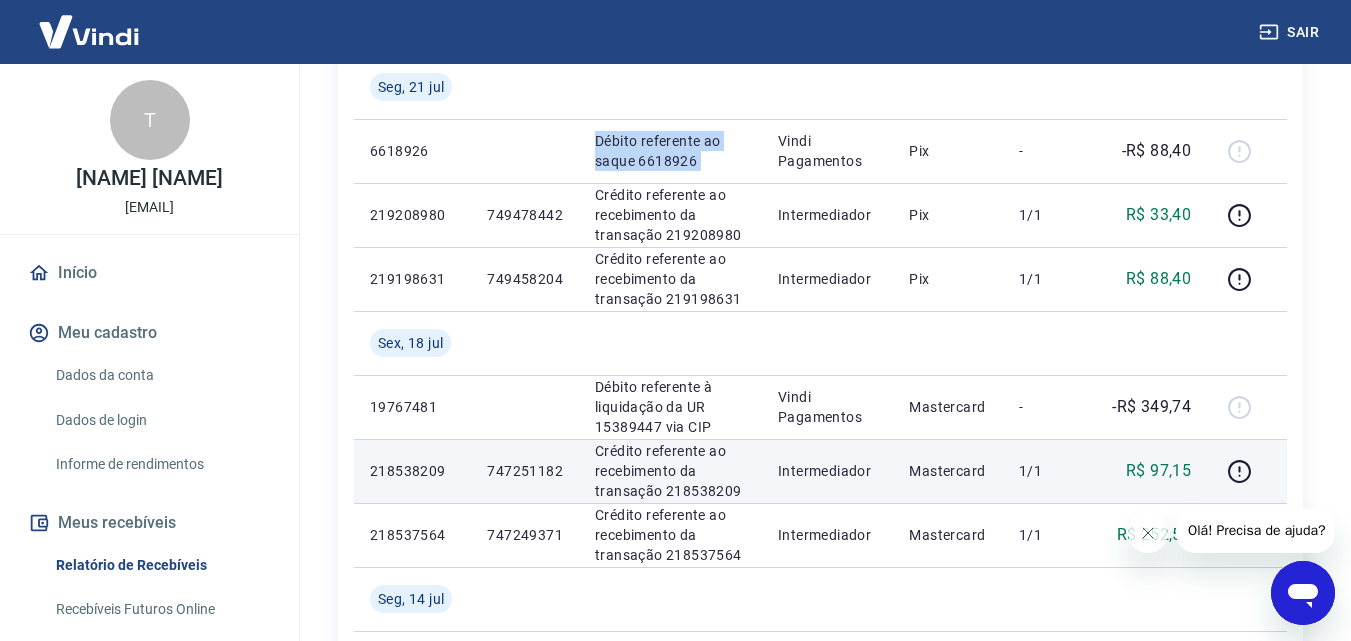 scroll, scrollTop: 700, scrollLeft: 0, axis: vertical 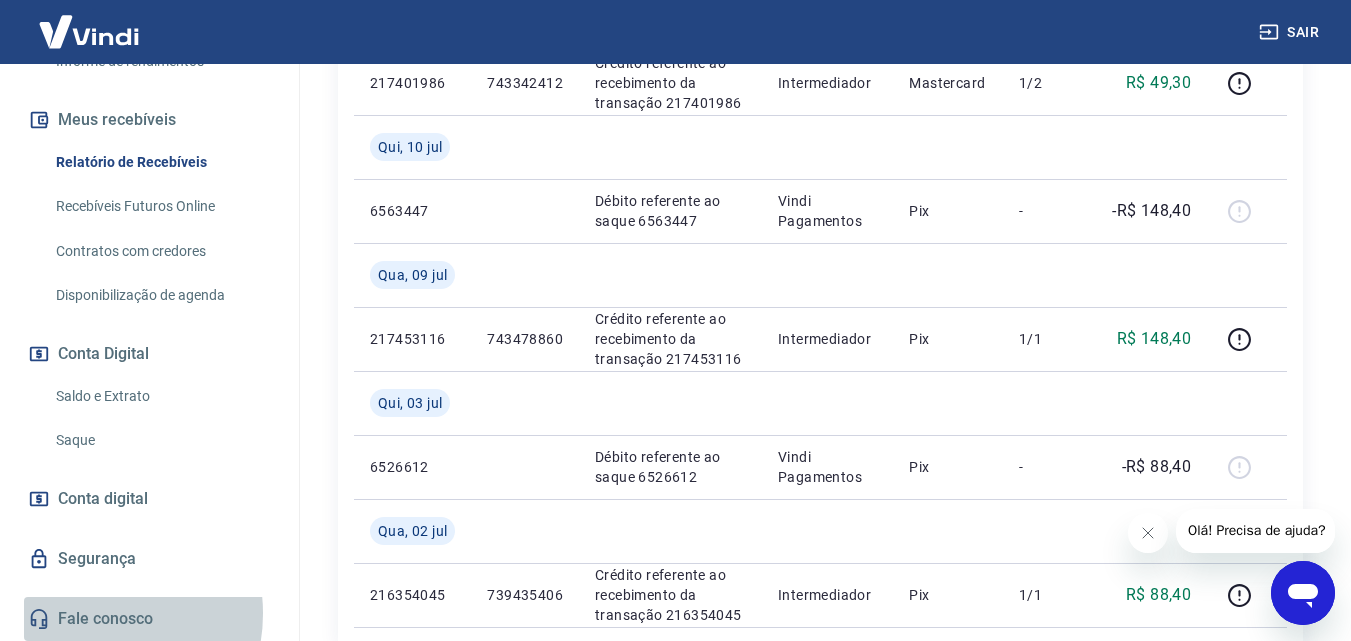 click on "Fale conosco" at bounding box center (149, 619) 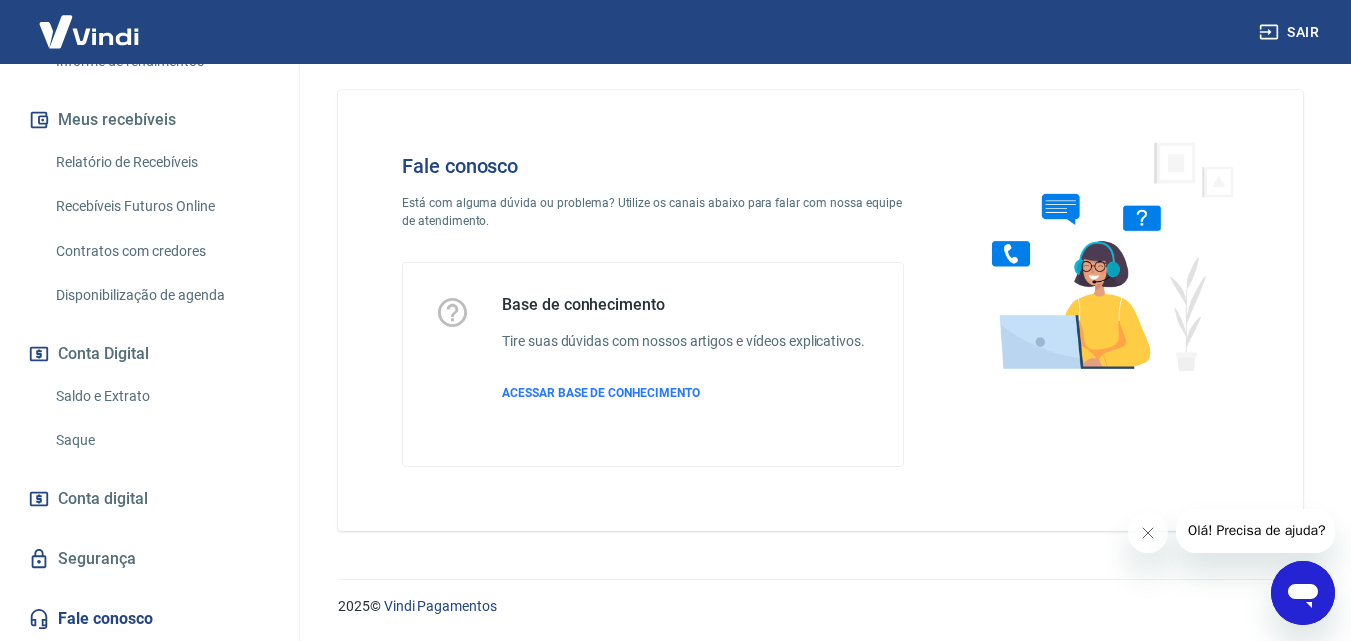 scroll, scrollTop: 14, scrollLeft: 0, axis: vertical 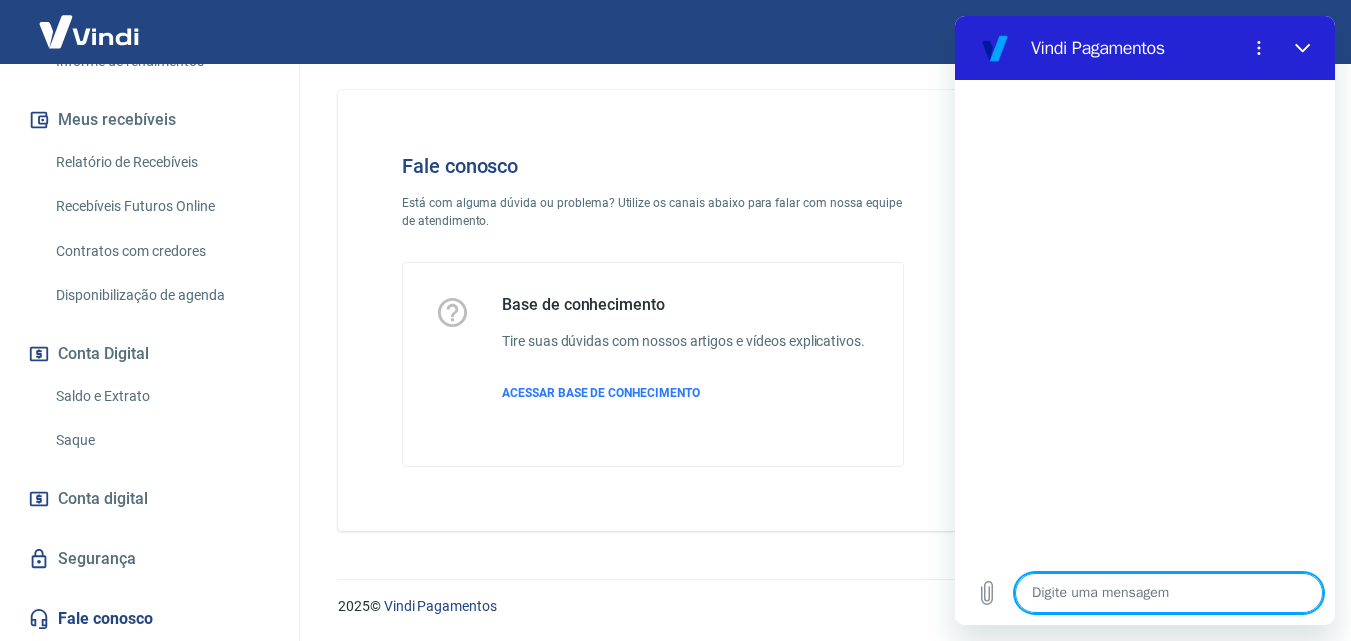 click at bounding box center [1169, 593] 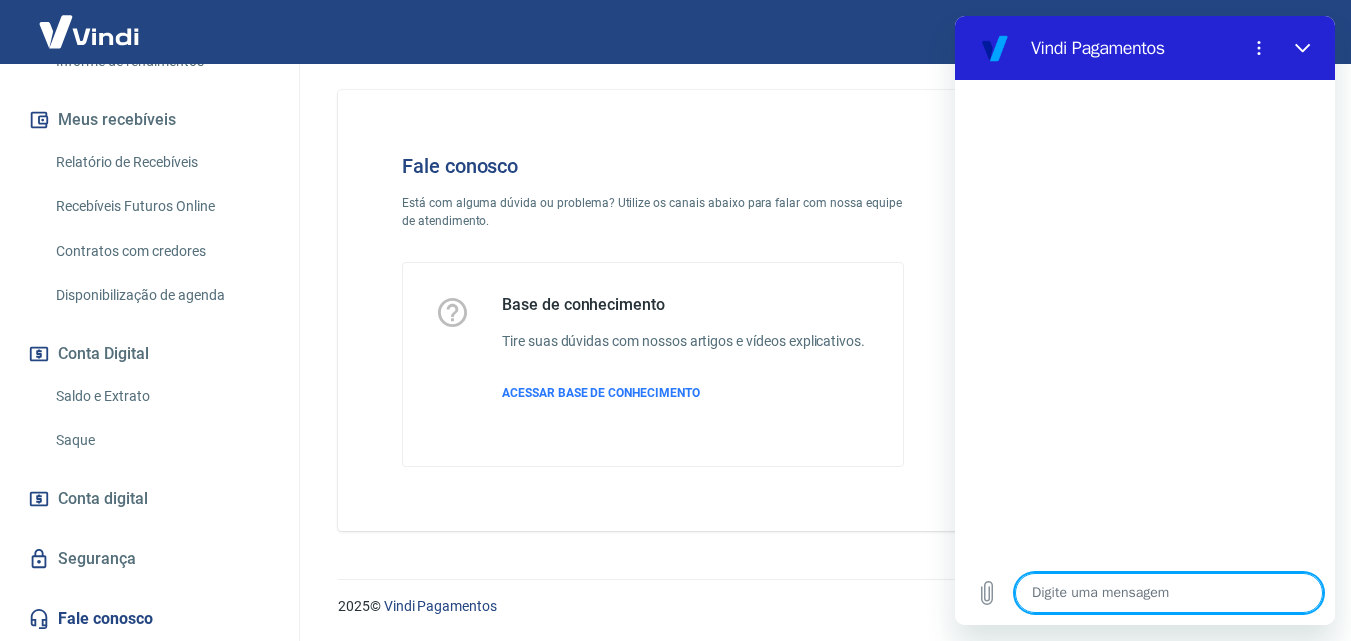type on "o" 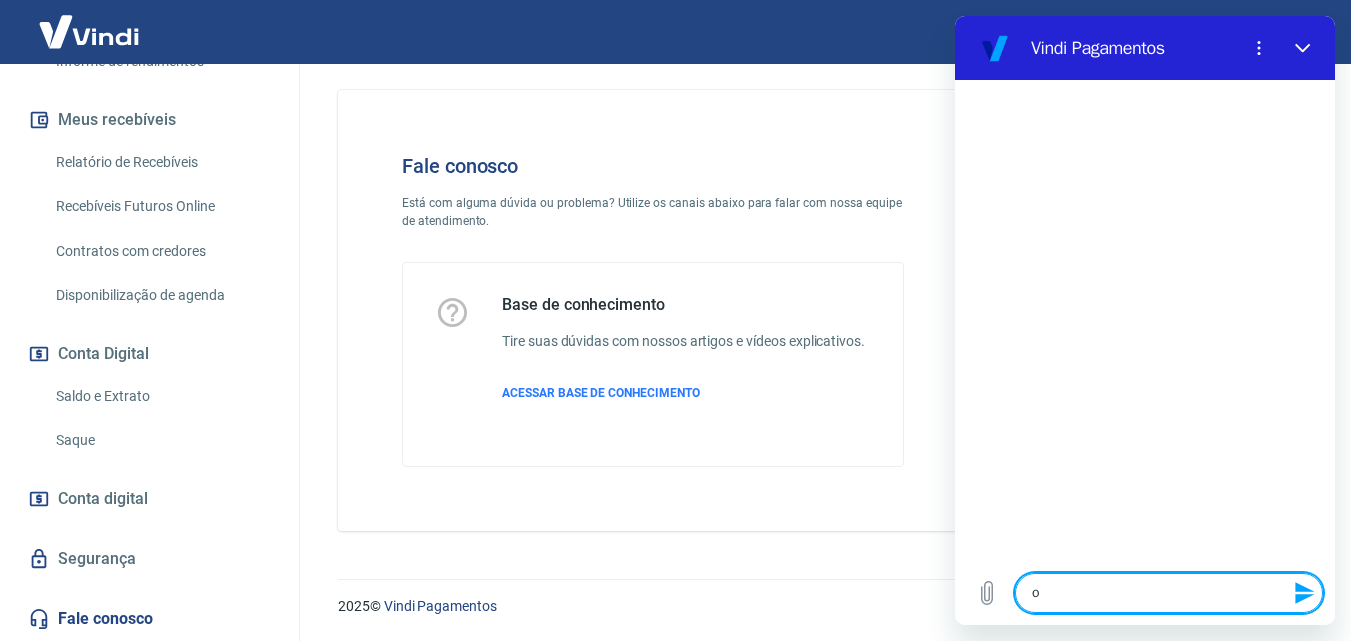 type on "oi" 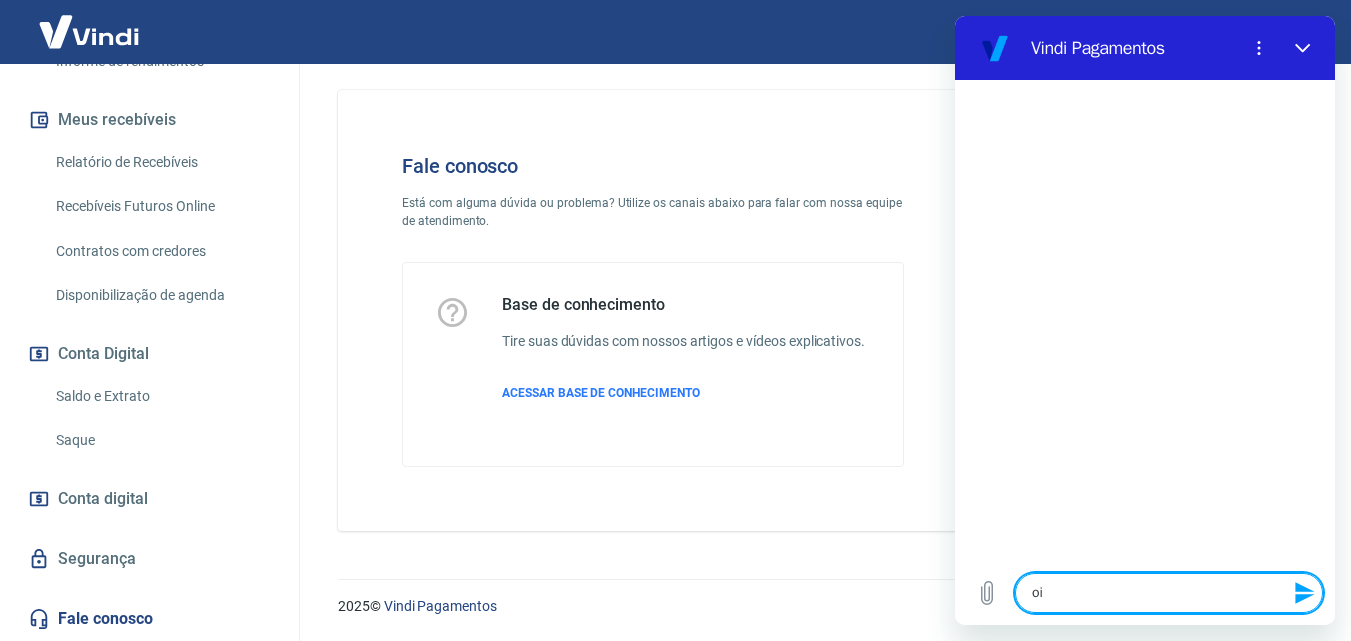 type 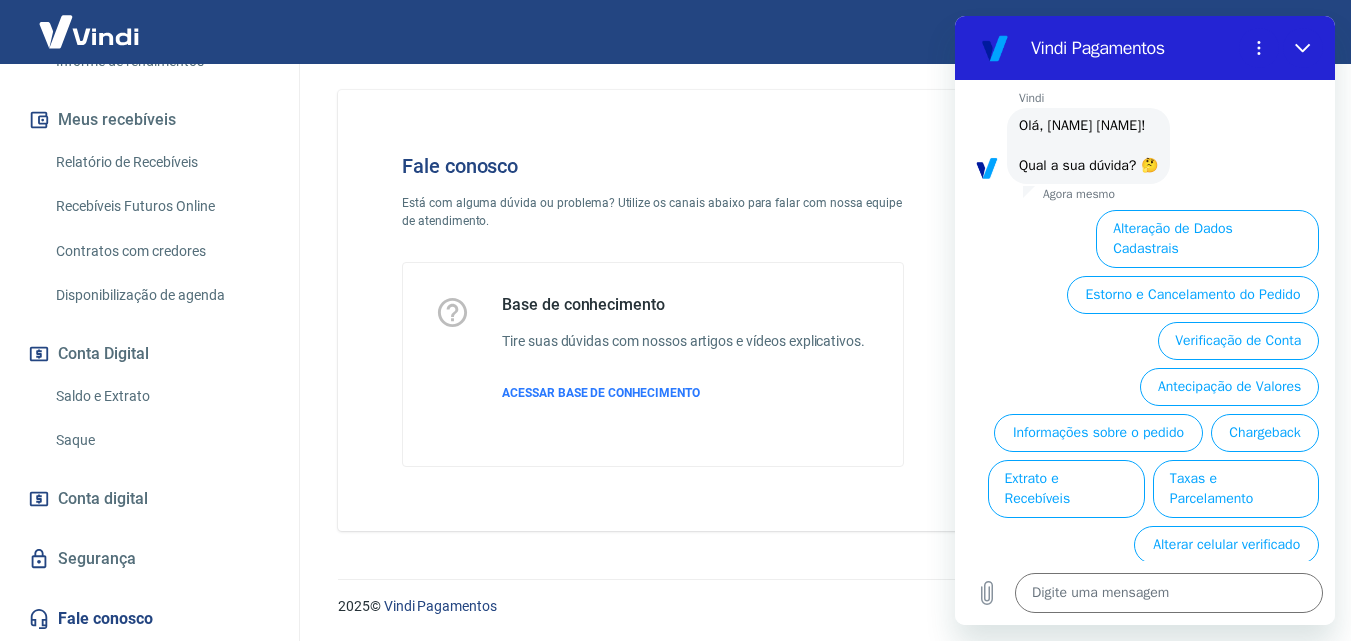 scroll, scrollTop: 92, scrollLeft: 0, axis: vertical 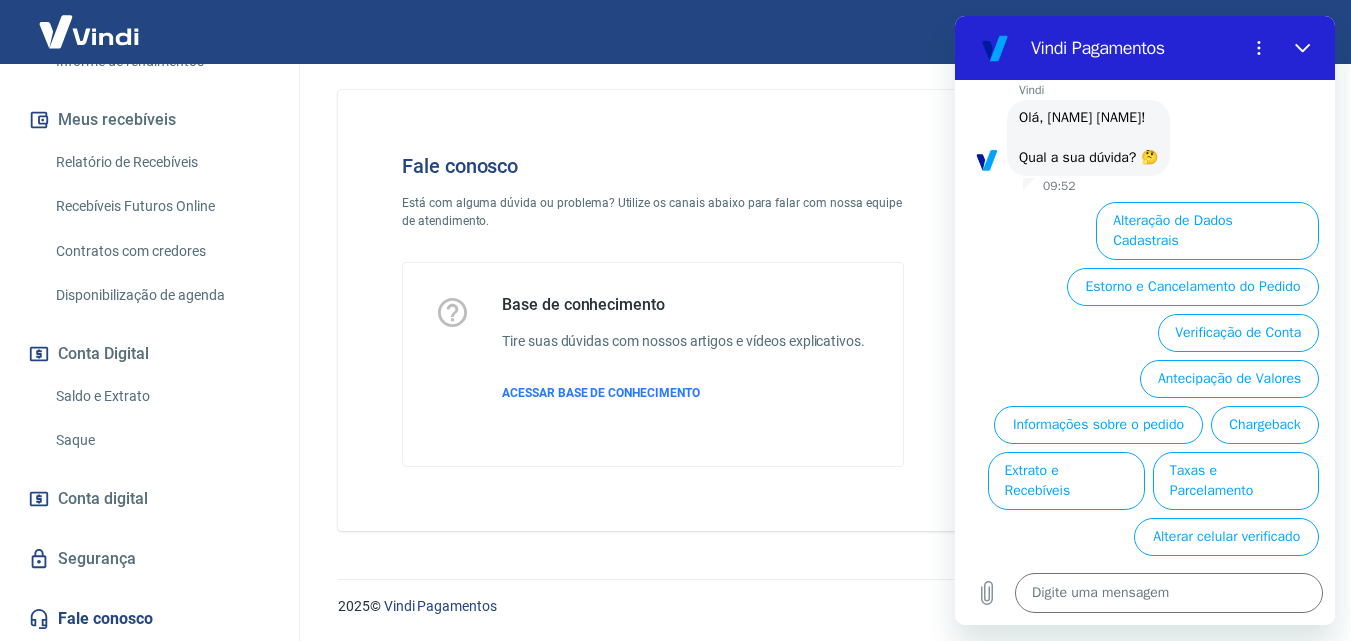 type on "x" 